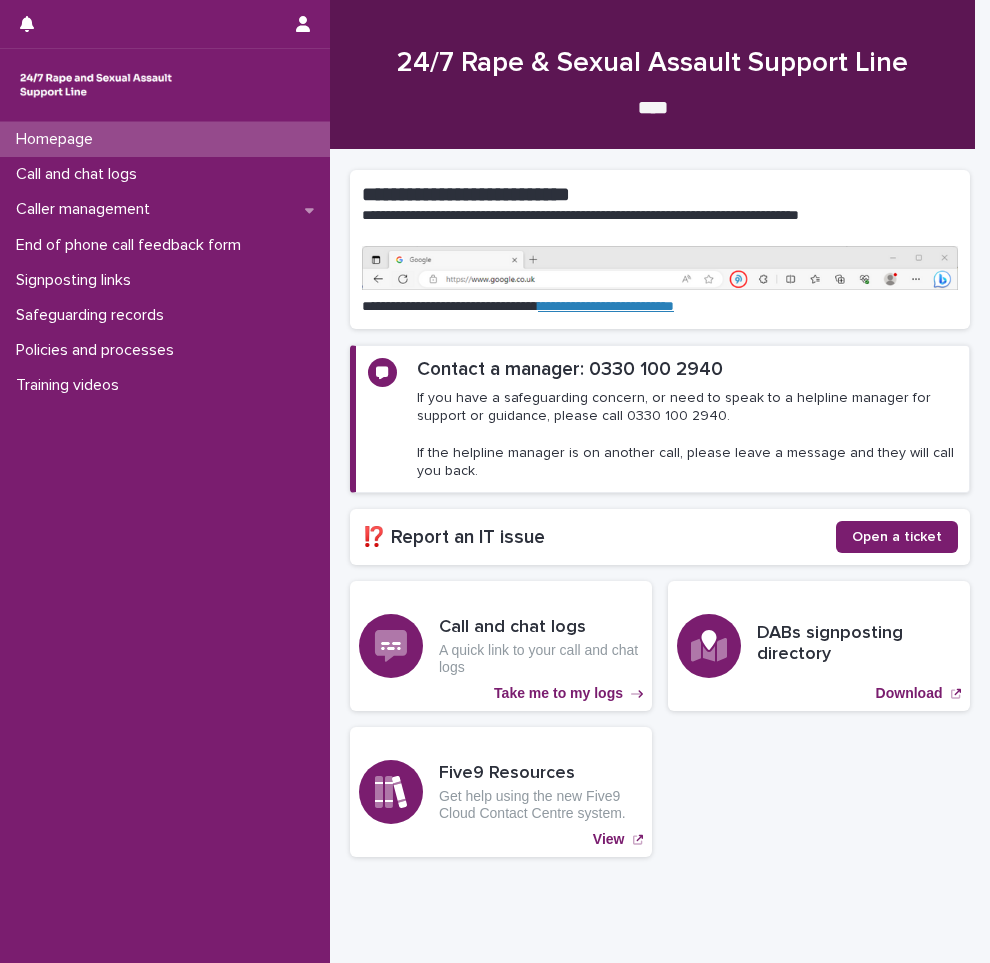 scroll, scrollTop: 0, scrollLeft: 0, axis: both 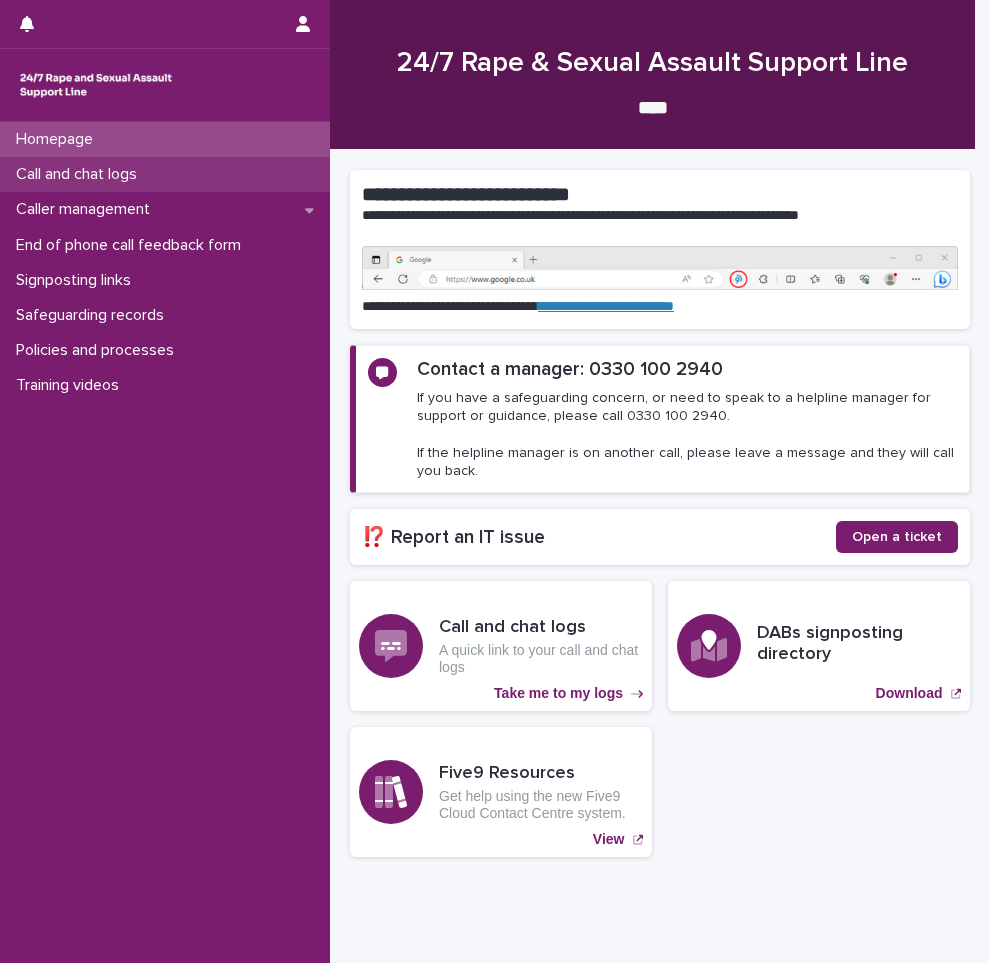 click on "Call and chat logs" at bounding box center [80, 174] 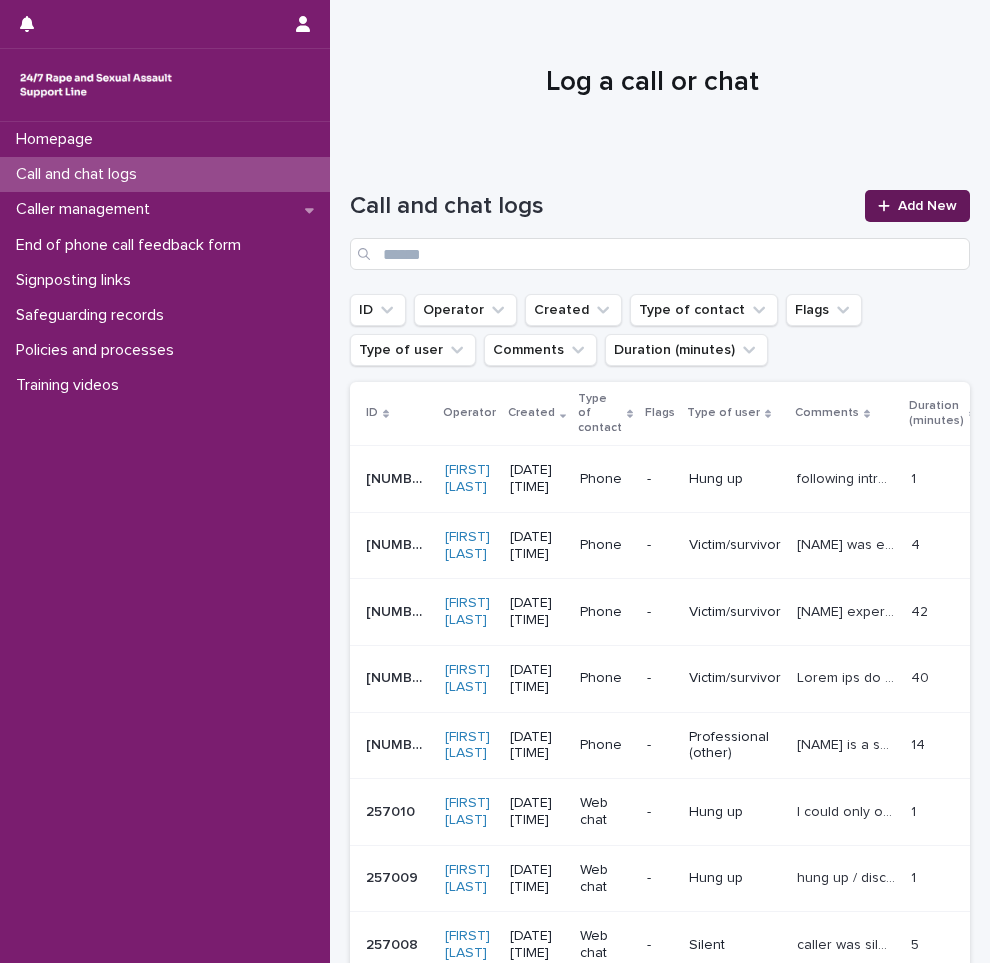 click on "Add New" at bounding box center (927, 206) 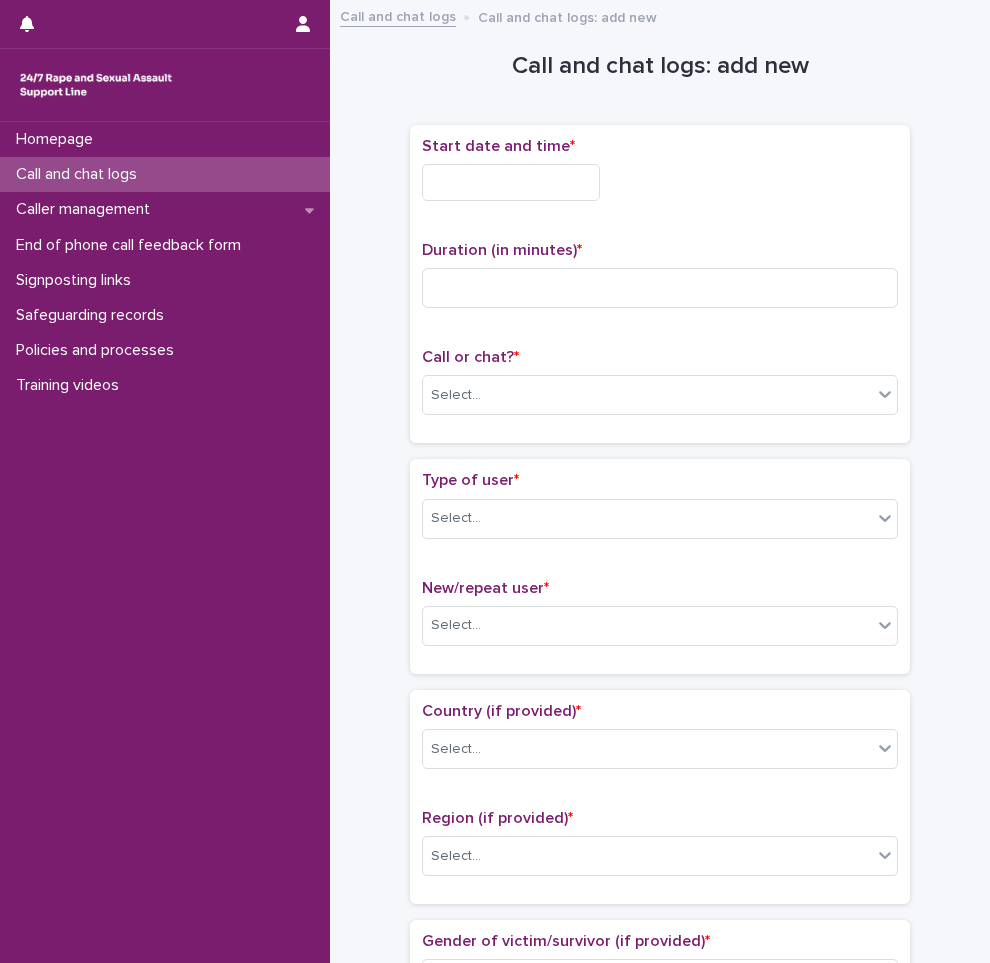 click at bounding box center [511, 182] 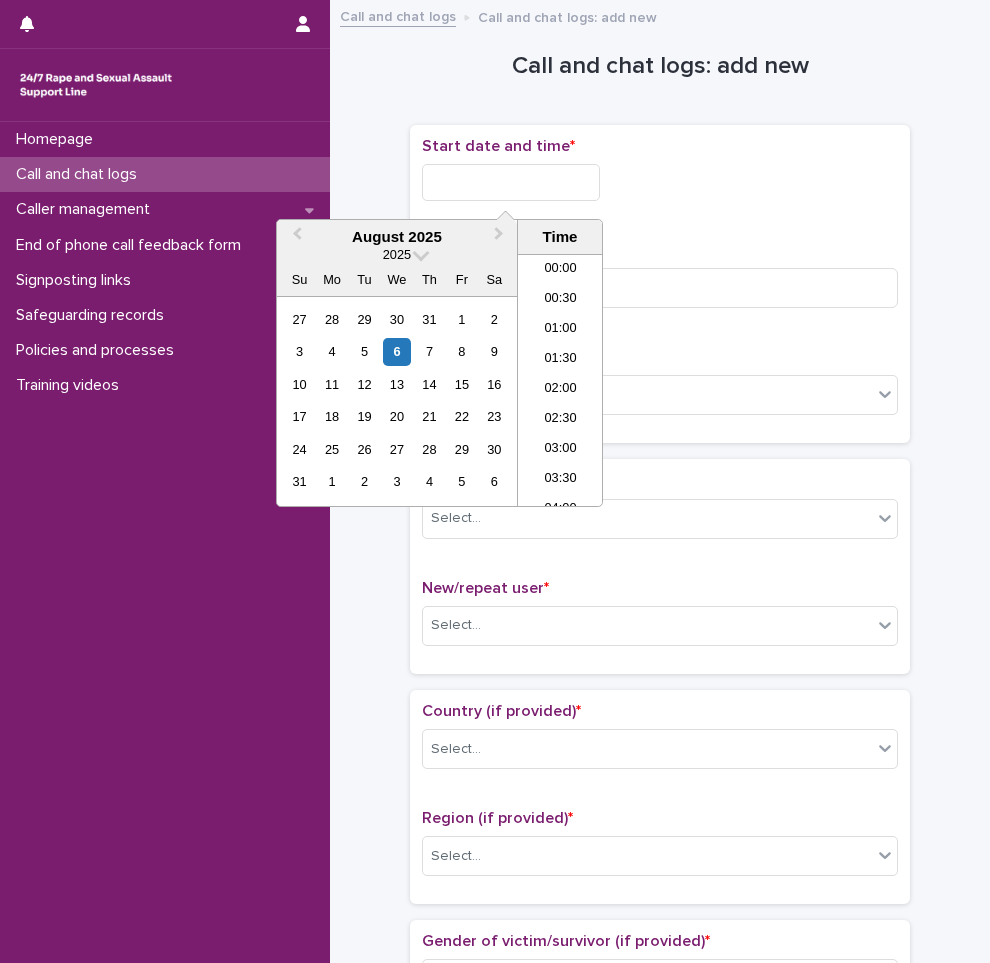 scroll, scrollTop: 1189, scrollLeft: 0, axis: vertical 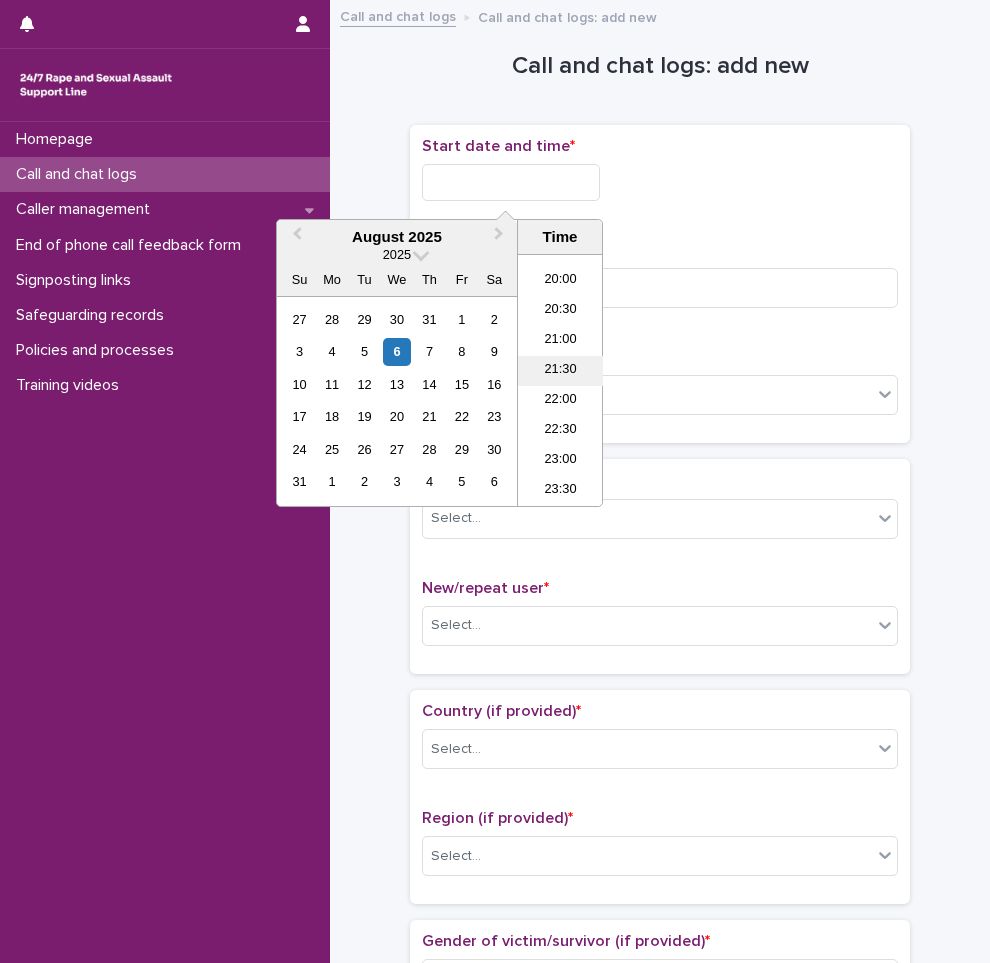 click on "21:30" at bounding box center (560, 371) 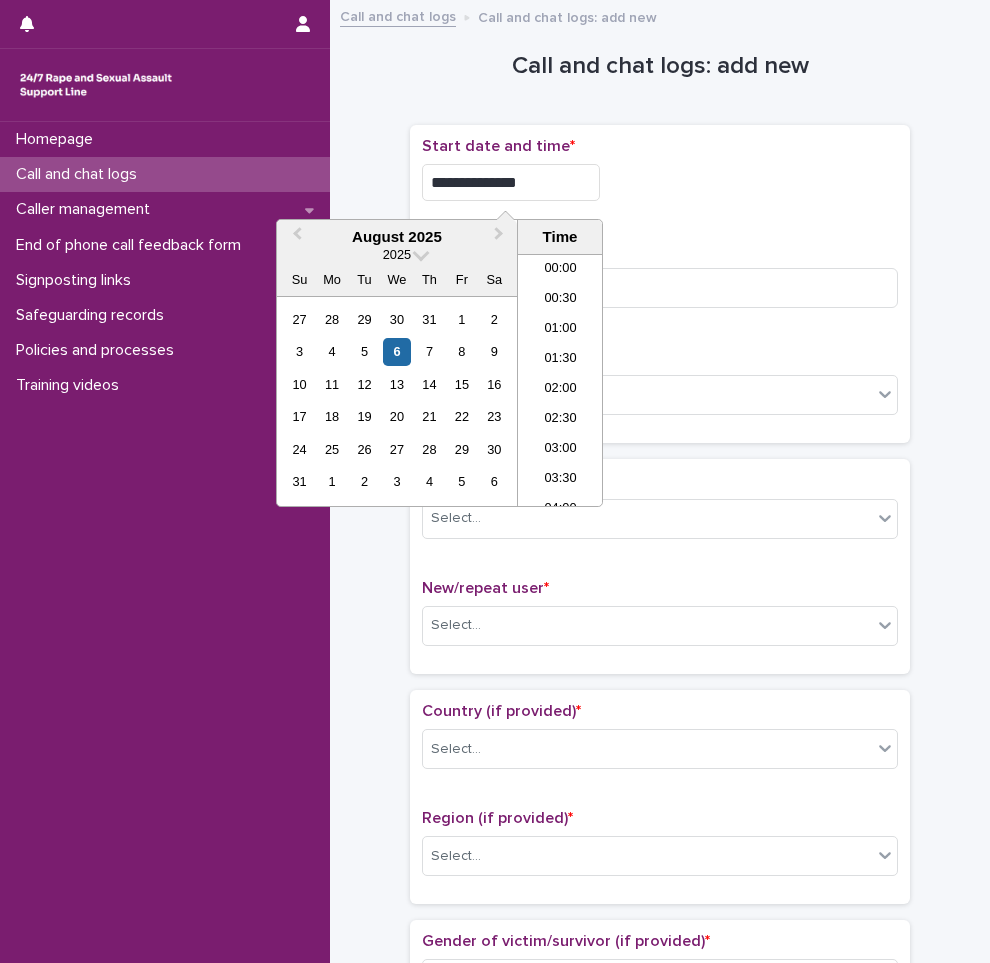 click on "**********" at bounding box center (511, 182) 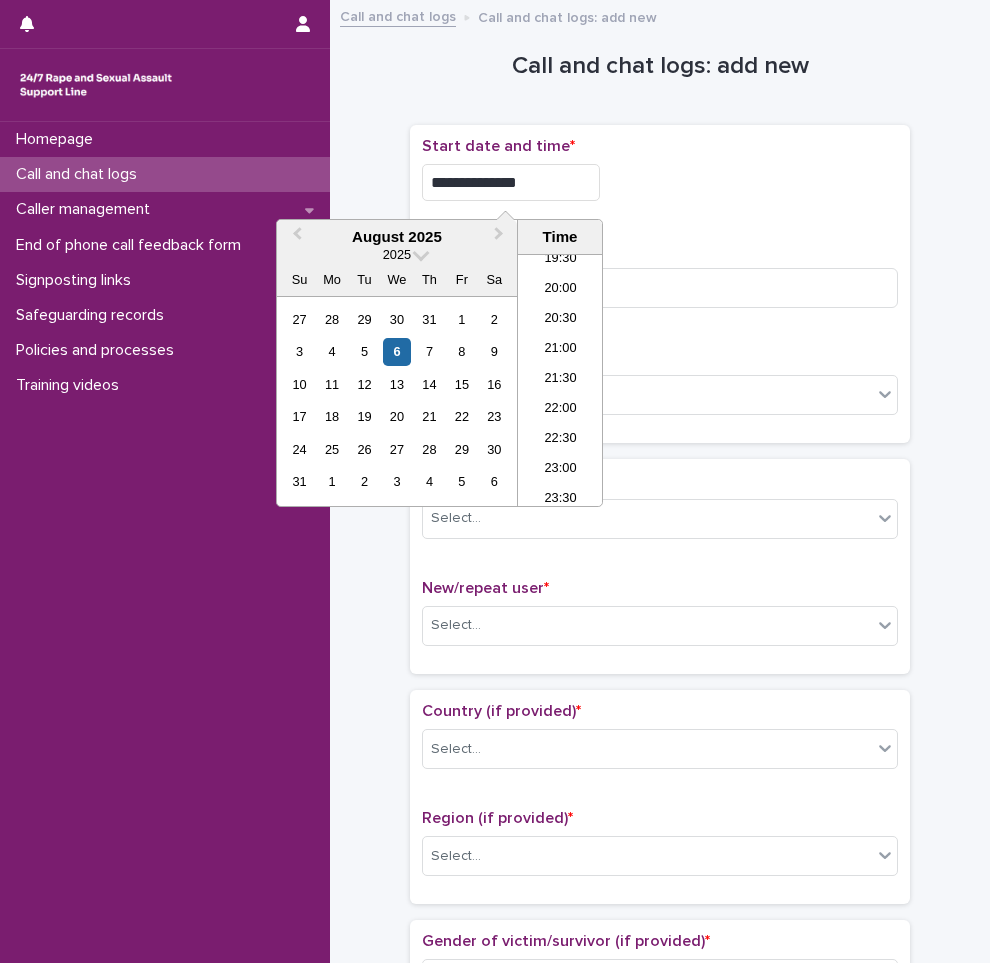 type on "**********" 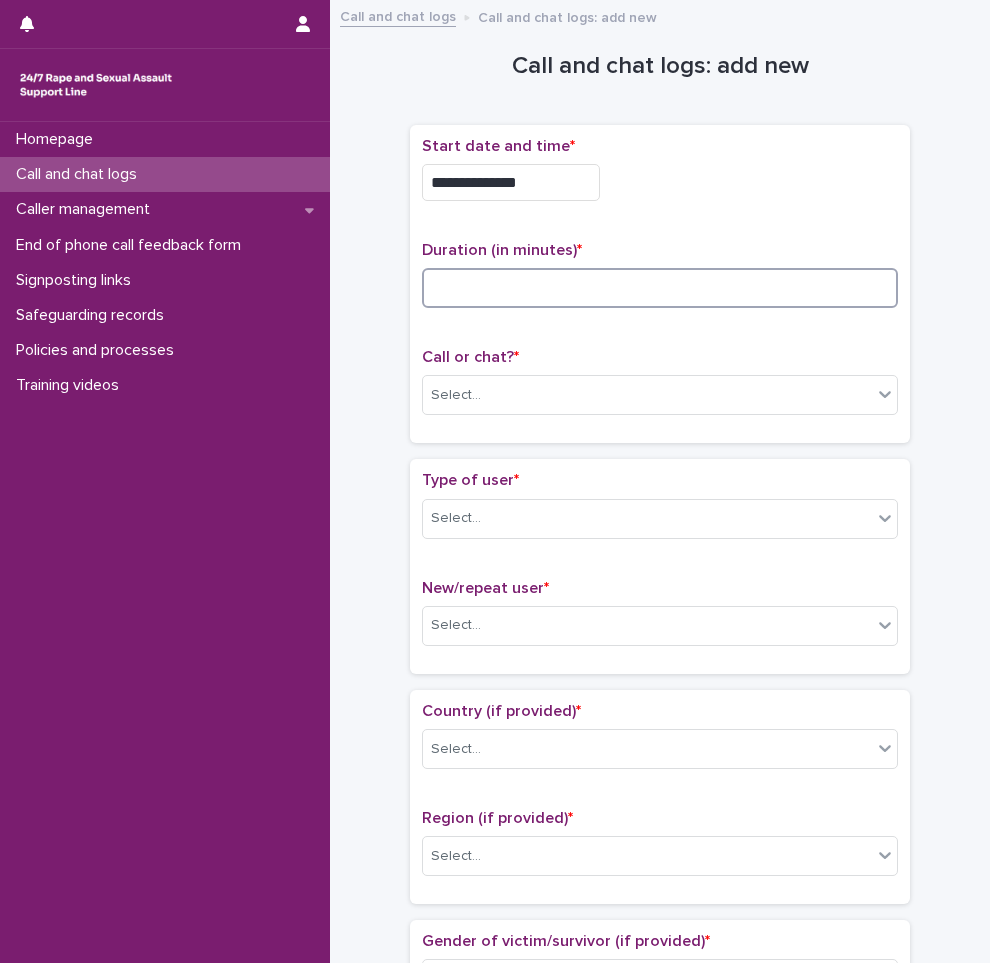 click at bounding box center [660, 288] 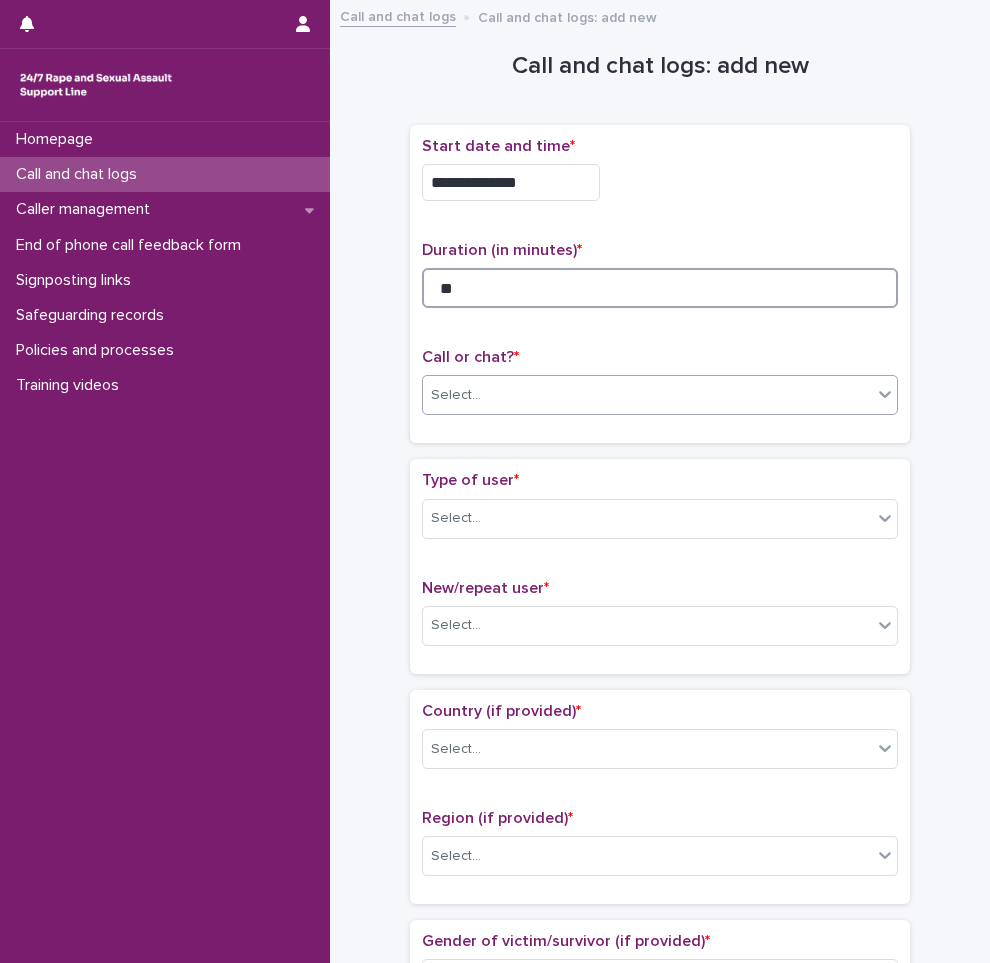 type on "**" 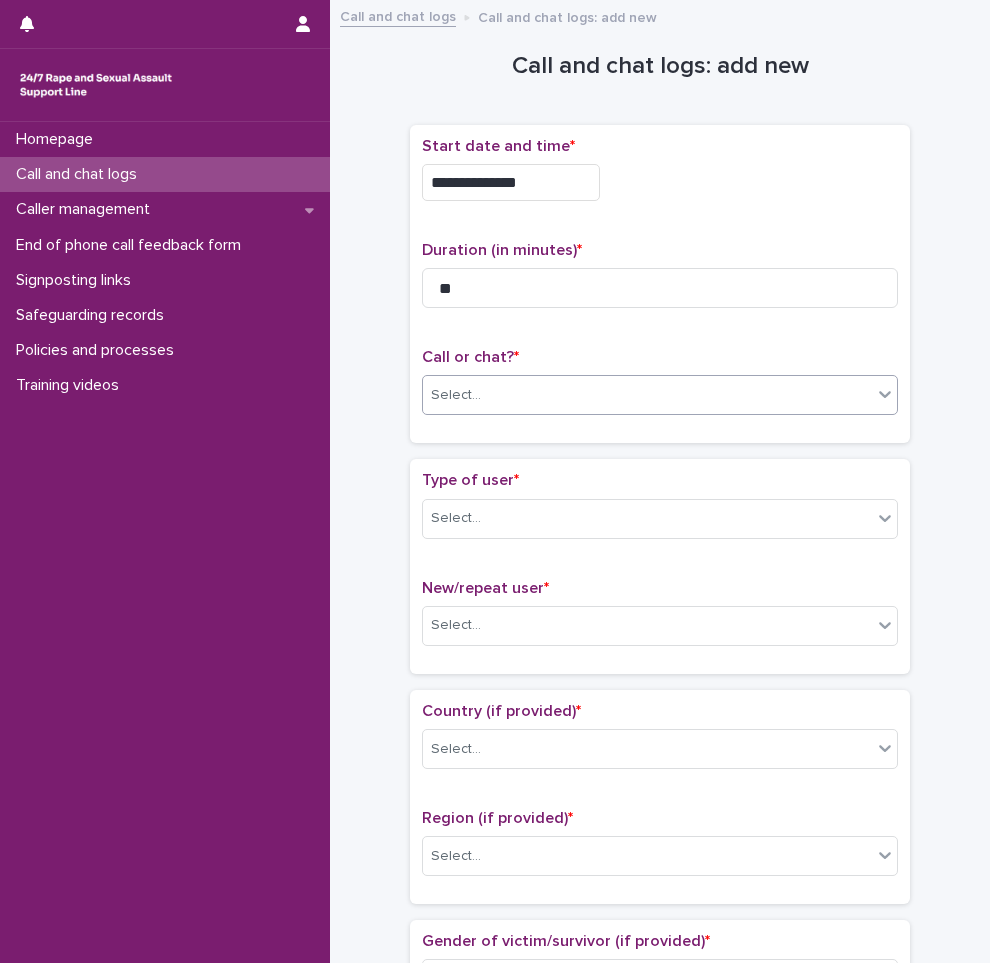 click on "Select..." at bounding box center [647, 395] 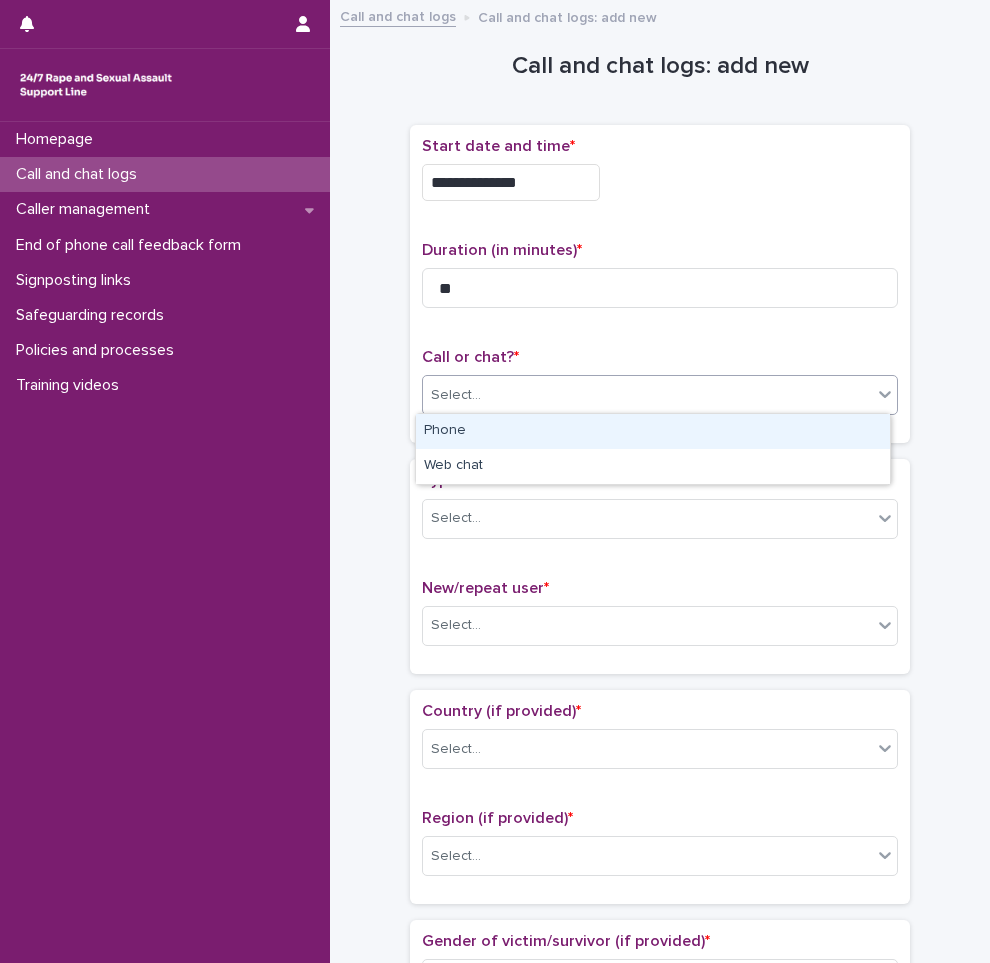 click on "Phone" at bounding box center (653, 431) 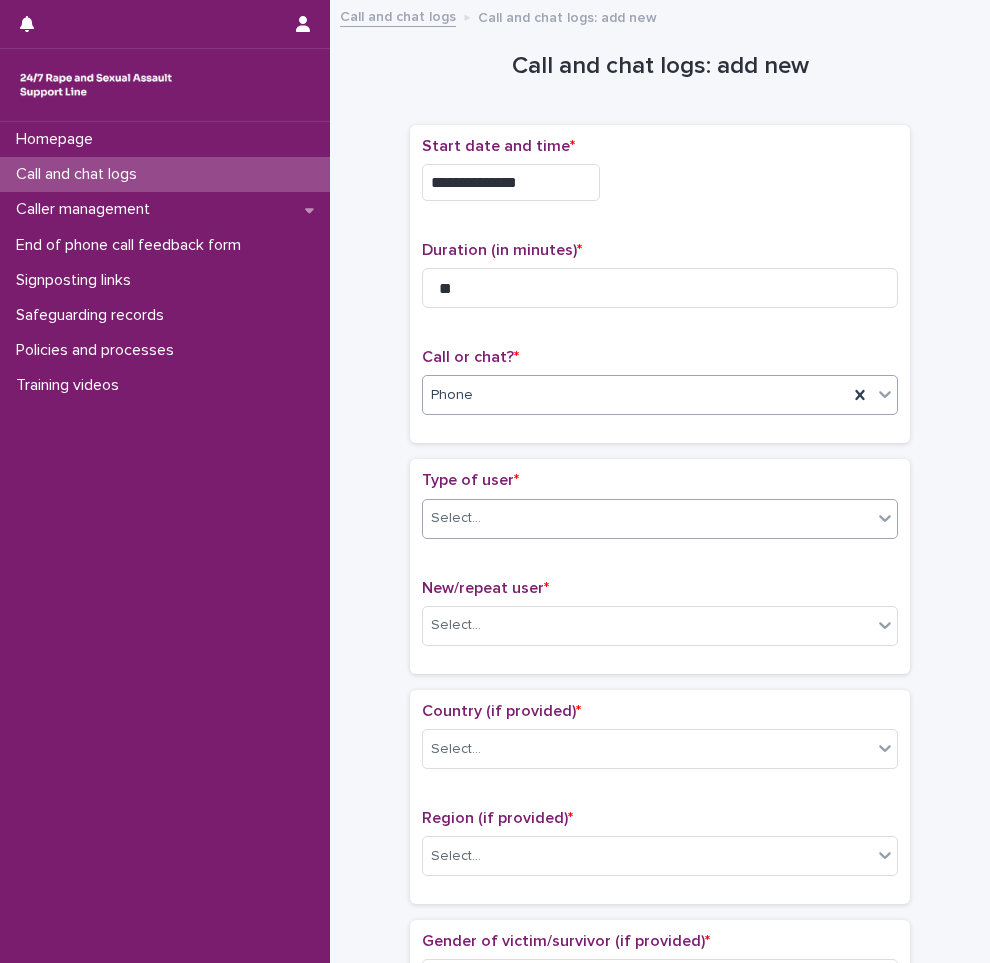 click on "Select..." at bounding box center [647, 518] 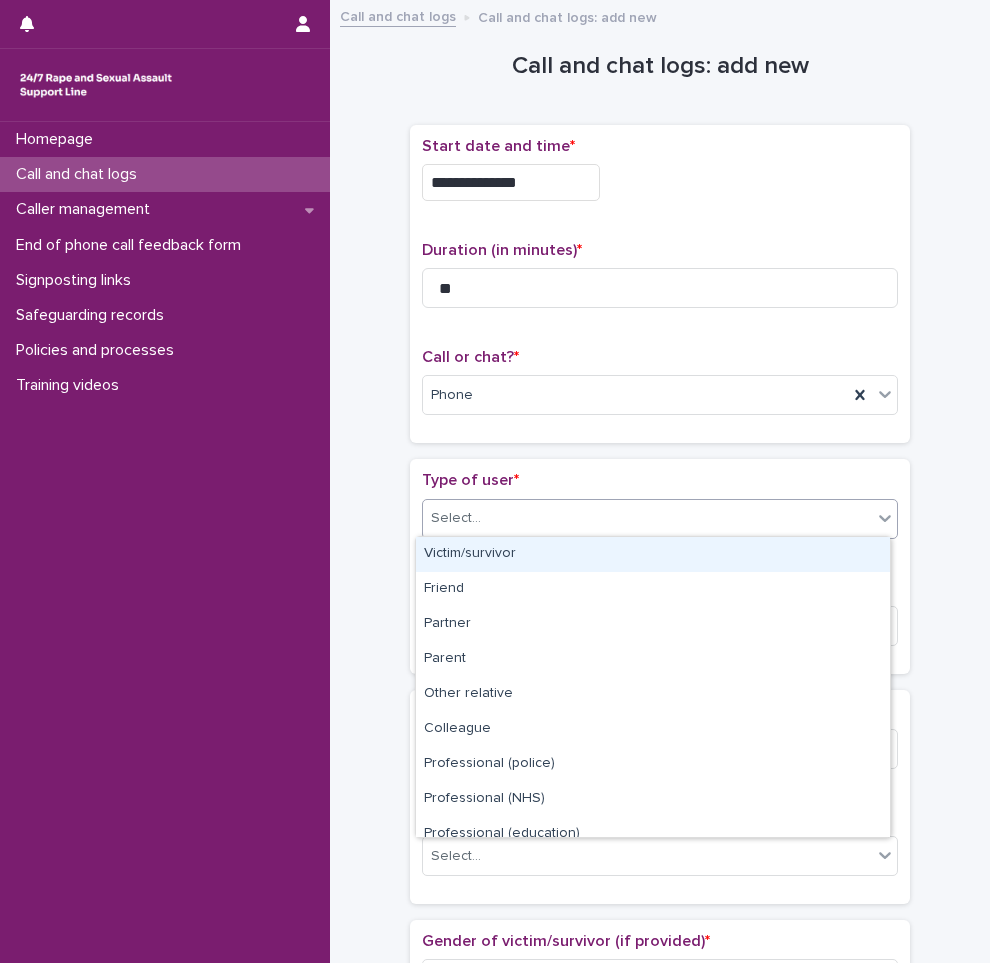 click on "Victim/survivor" at bounding box center [653, 554] 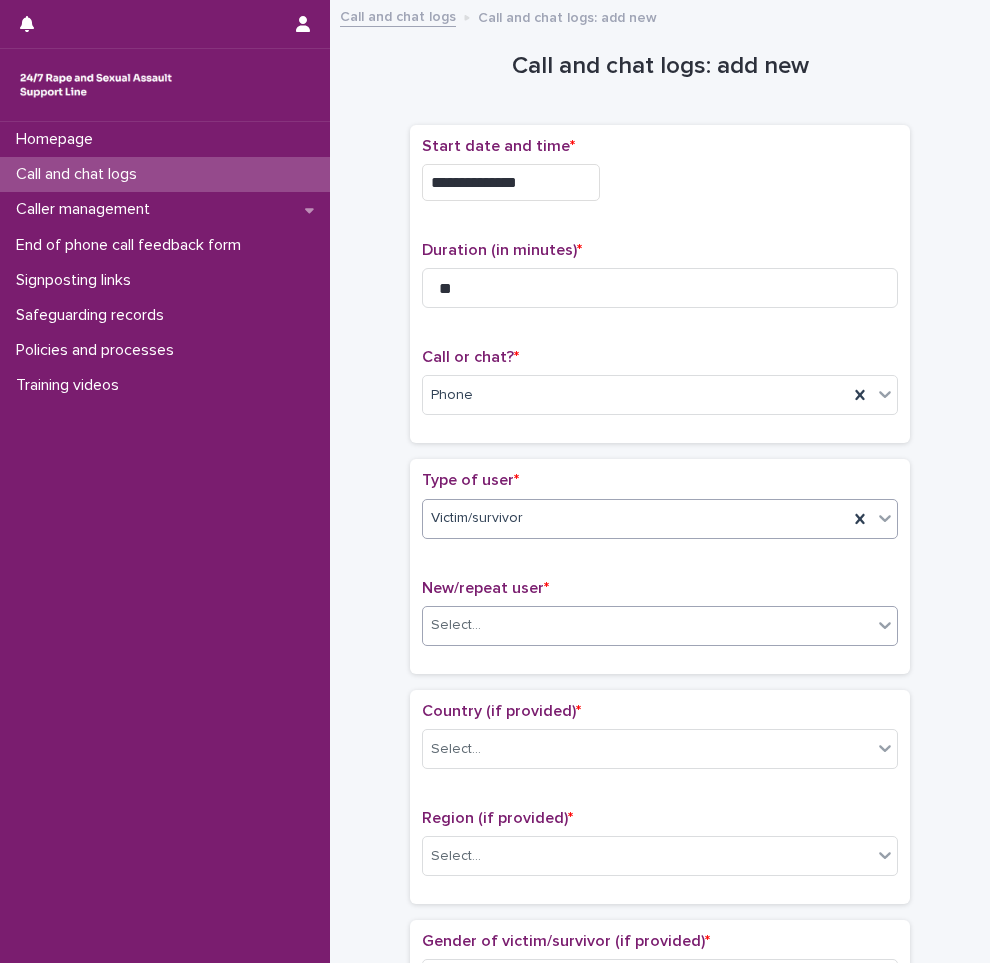 click on "Select..." at bounding box center (647, 625) 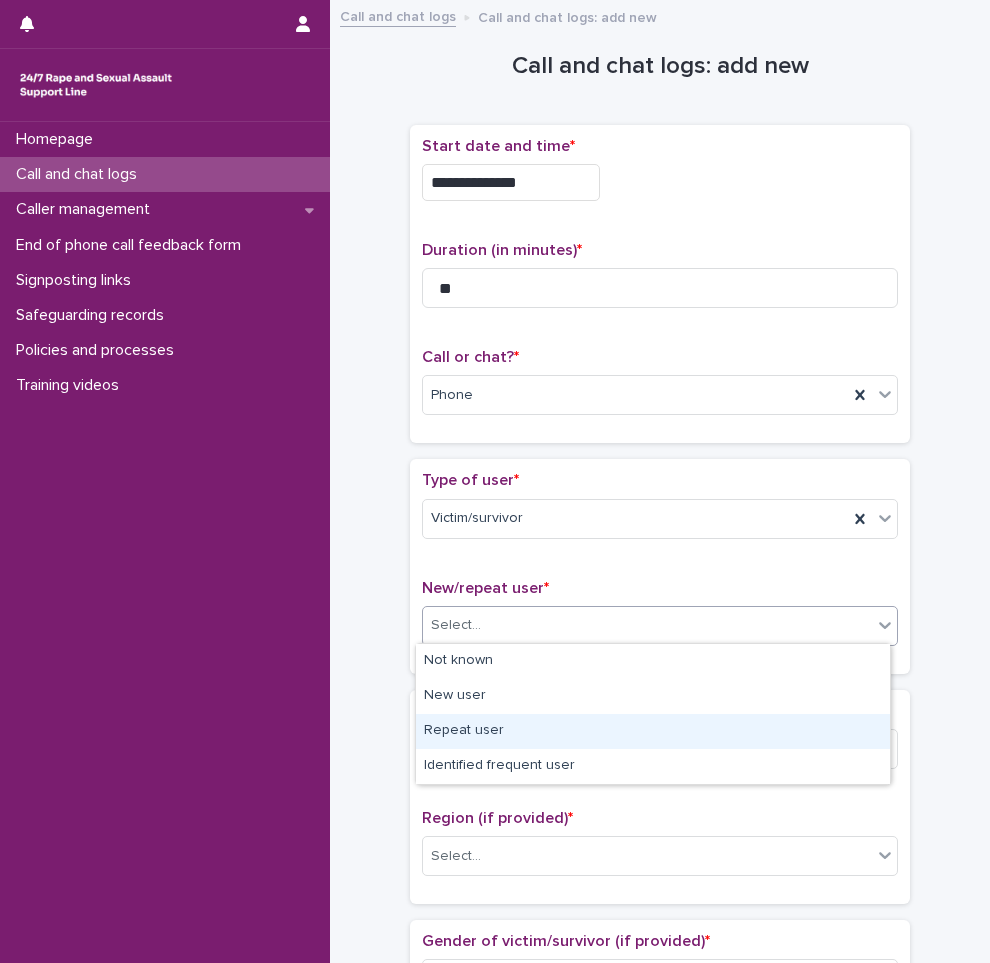 click on "Repeat user" at bounding box center (653, 731) 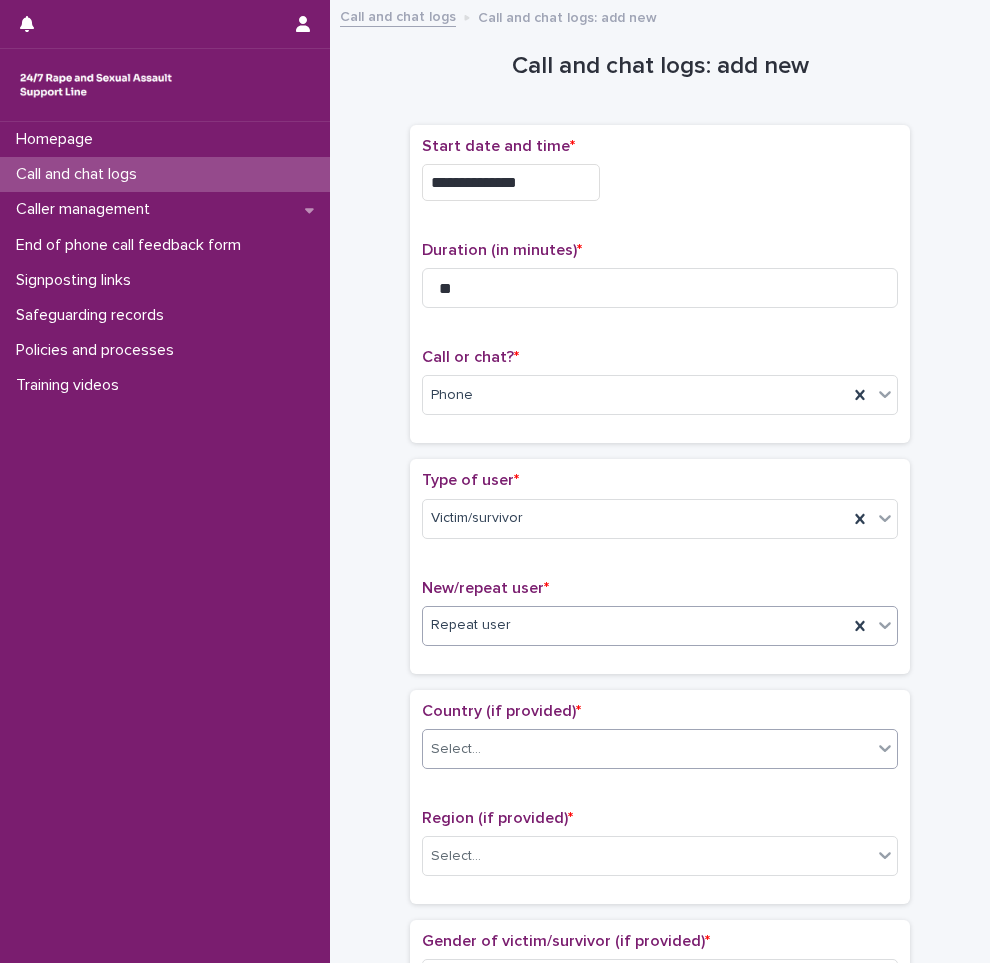 click on "Select..." at bounding box center (647, 749) 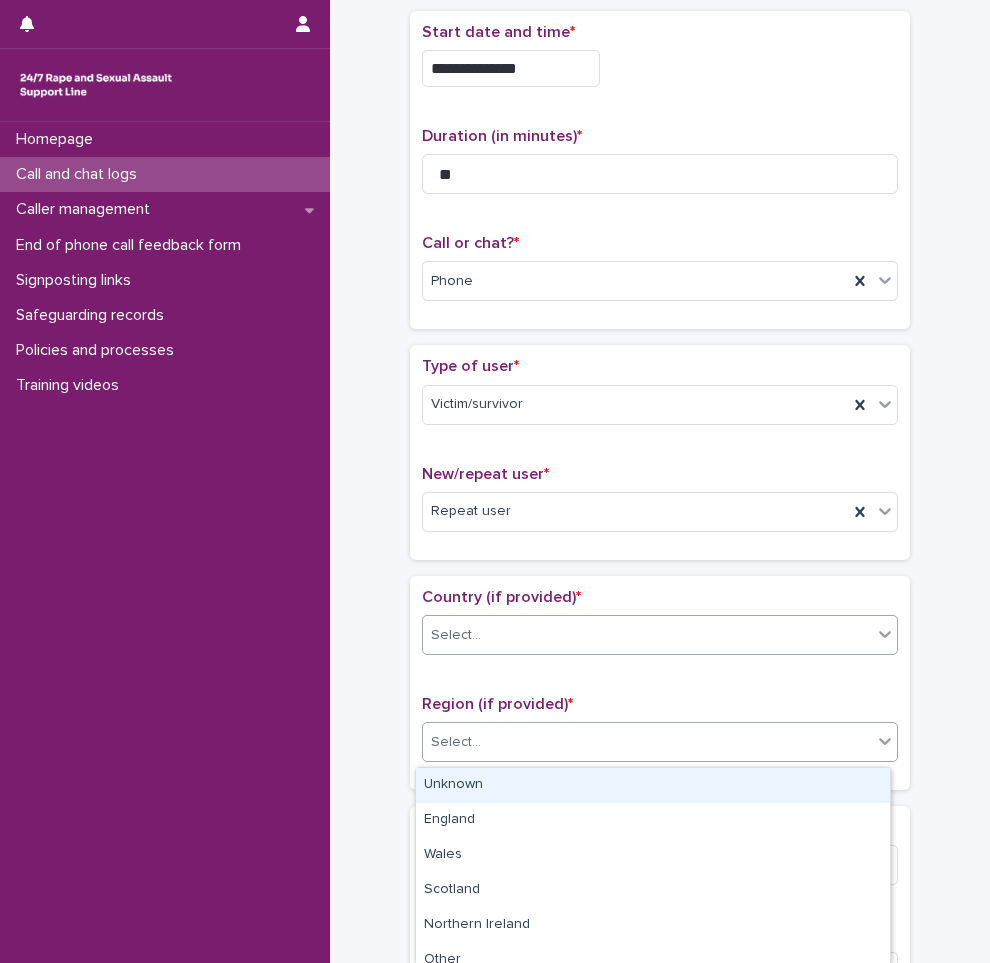 scroll, scrollTop: 400, scrollLeft: 0, axis: vertical 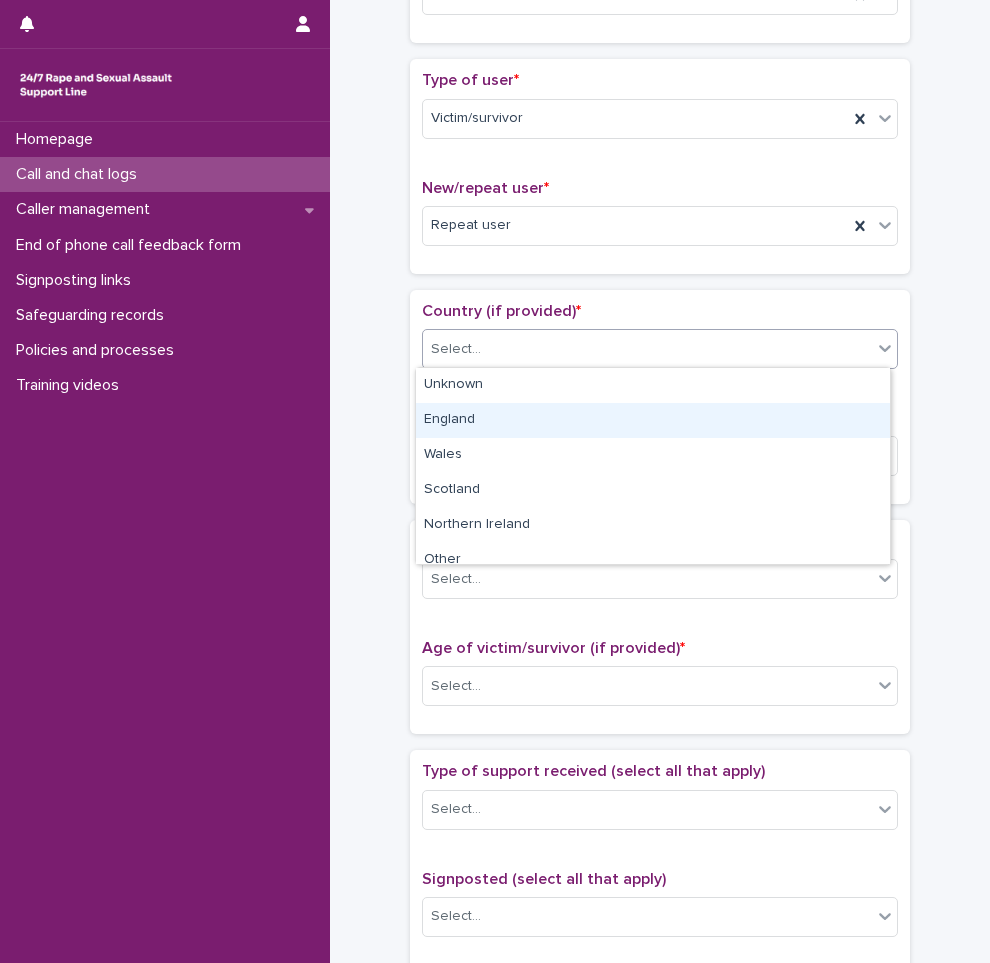 click on "England" at bounding box center [653, 420] 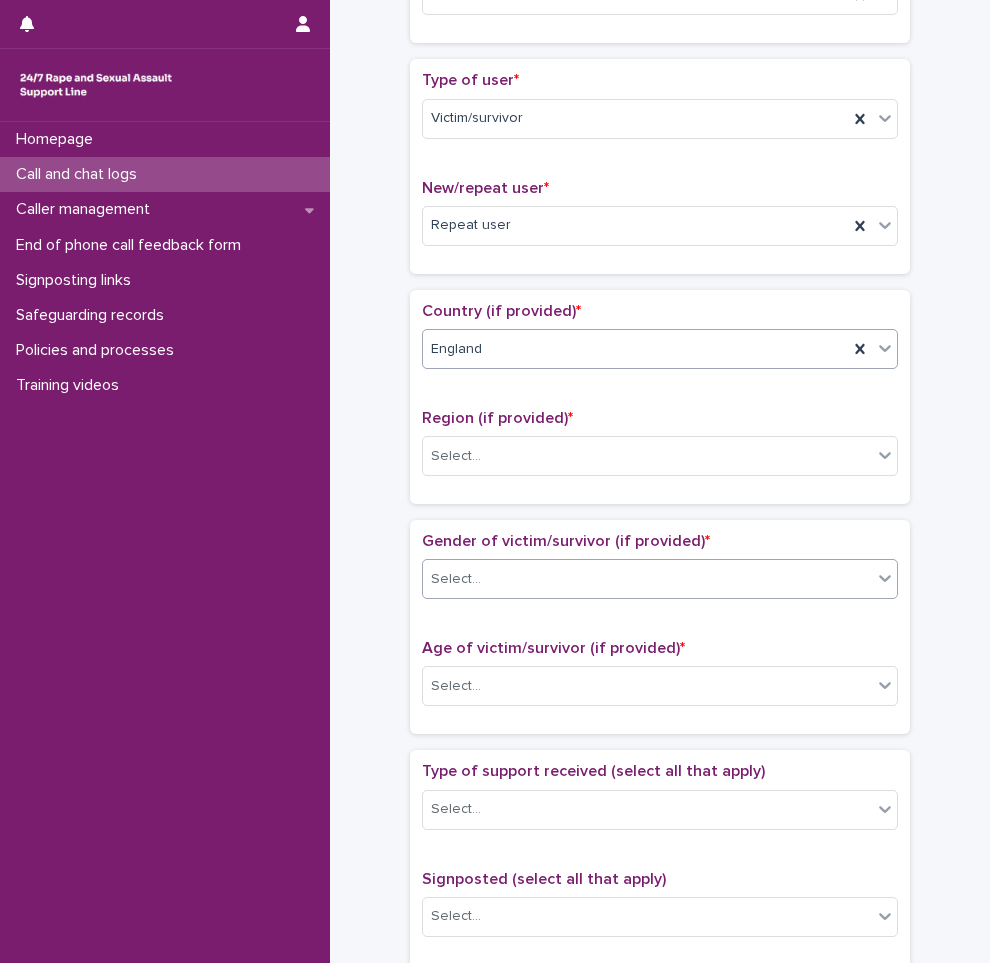 click on "Select..." at bounding box center (647, 579) 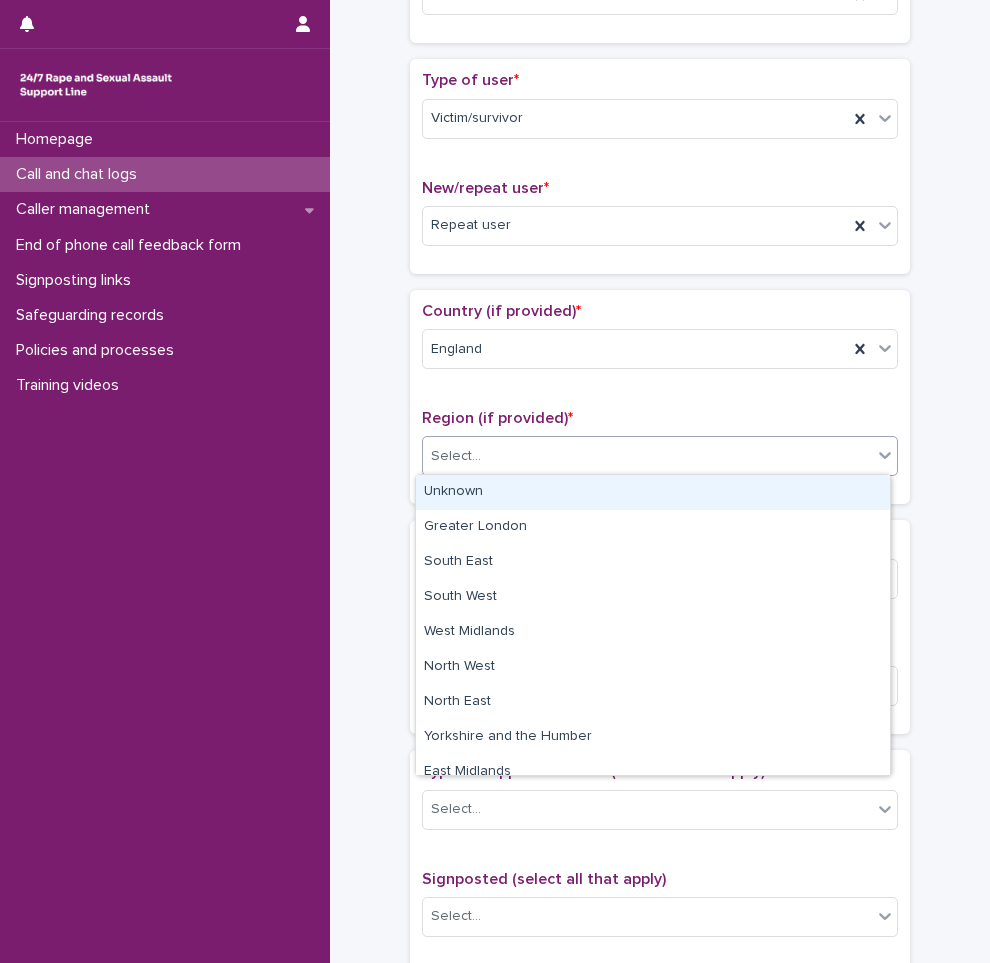 click on "Select..." at bounding box center (647, 456) 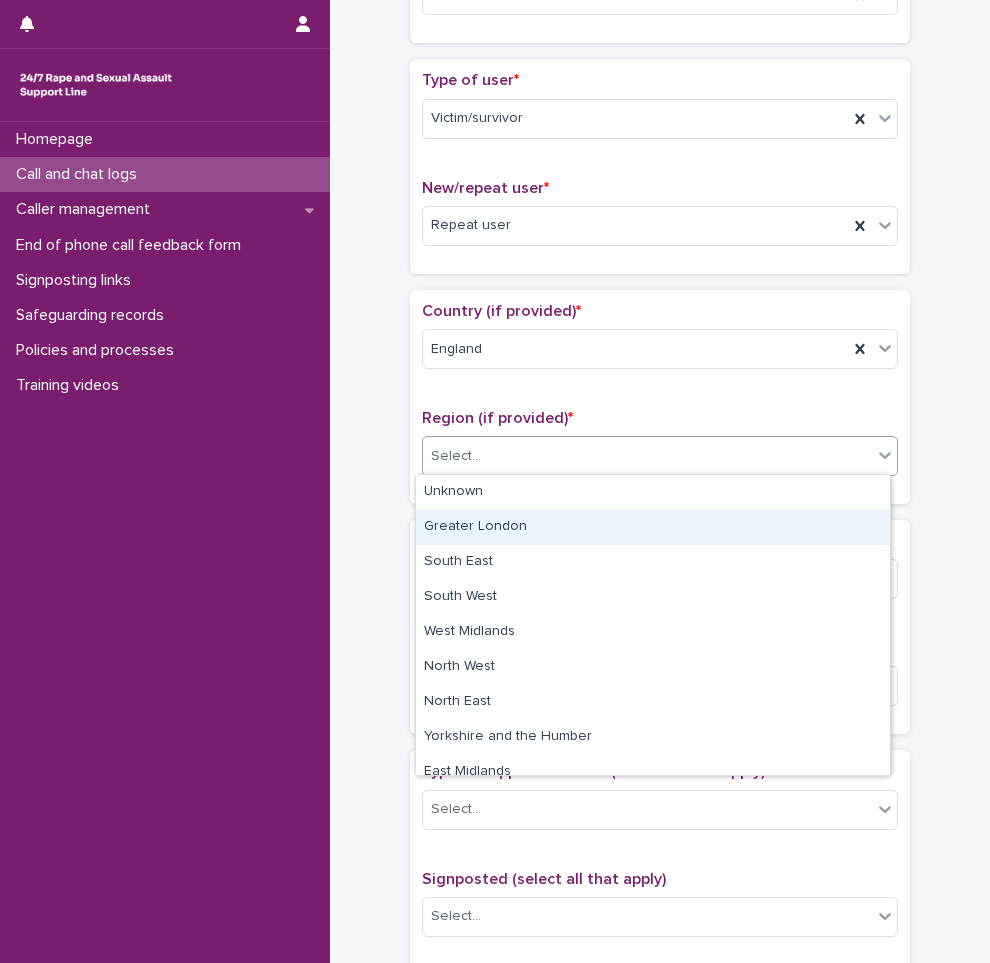 click on "Greater London" at bounding box center (653, 527) 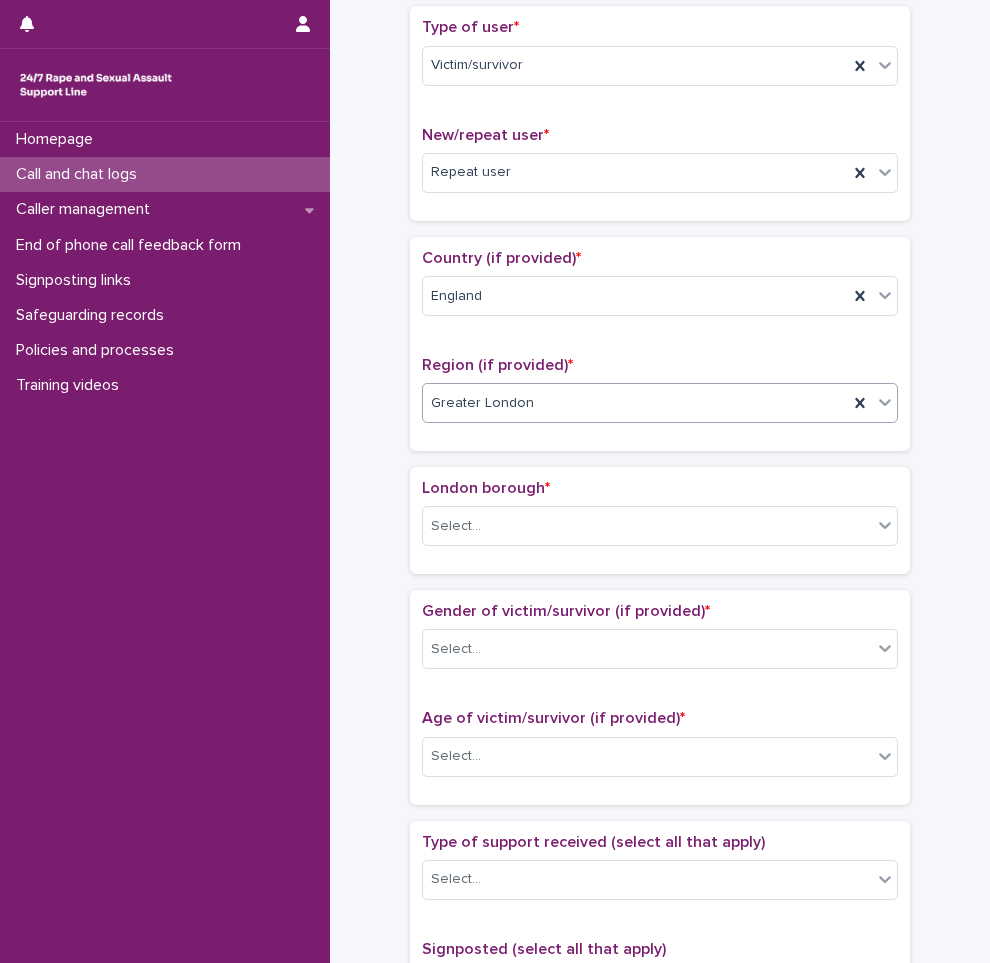 scroll, scrollTop: 461, scrollLeft: 0, axis: vertical 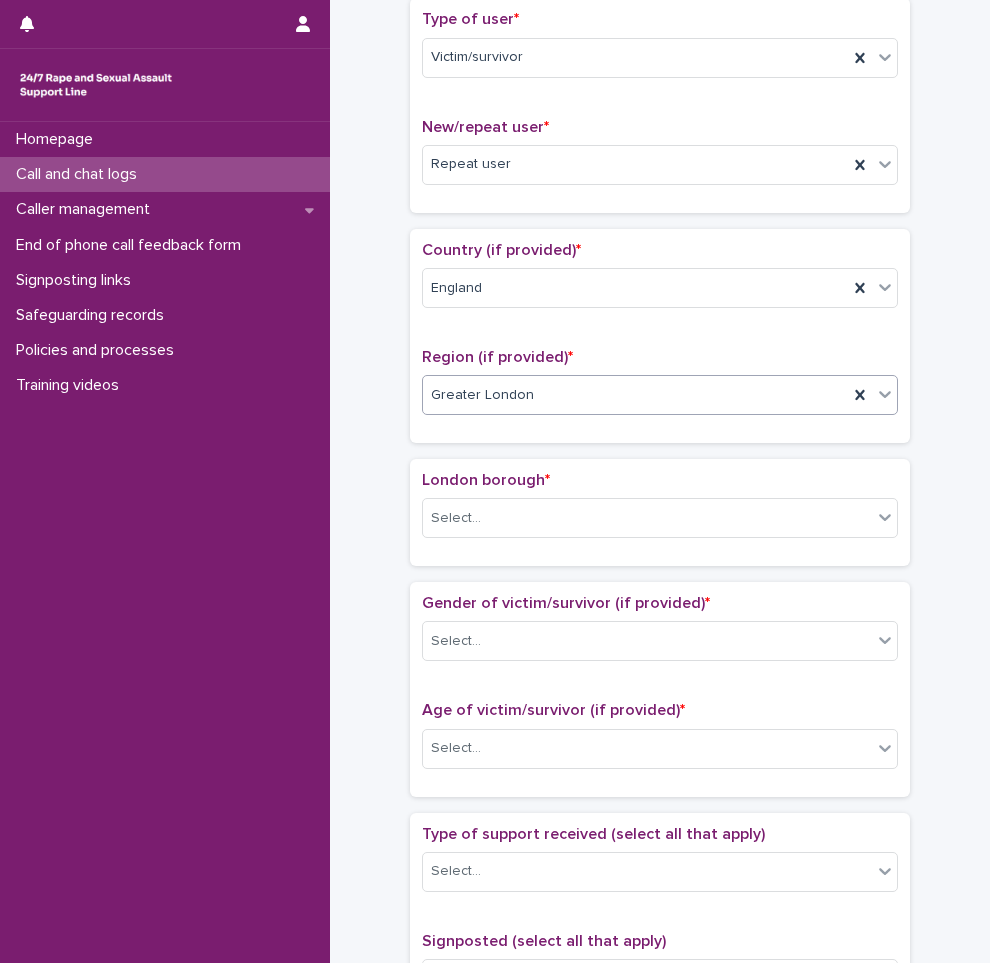 click on "**********" at bounding box center [660, 636] 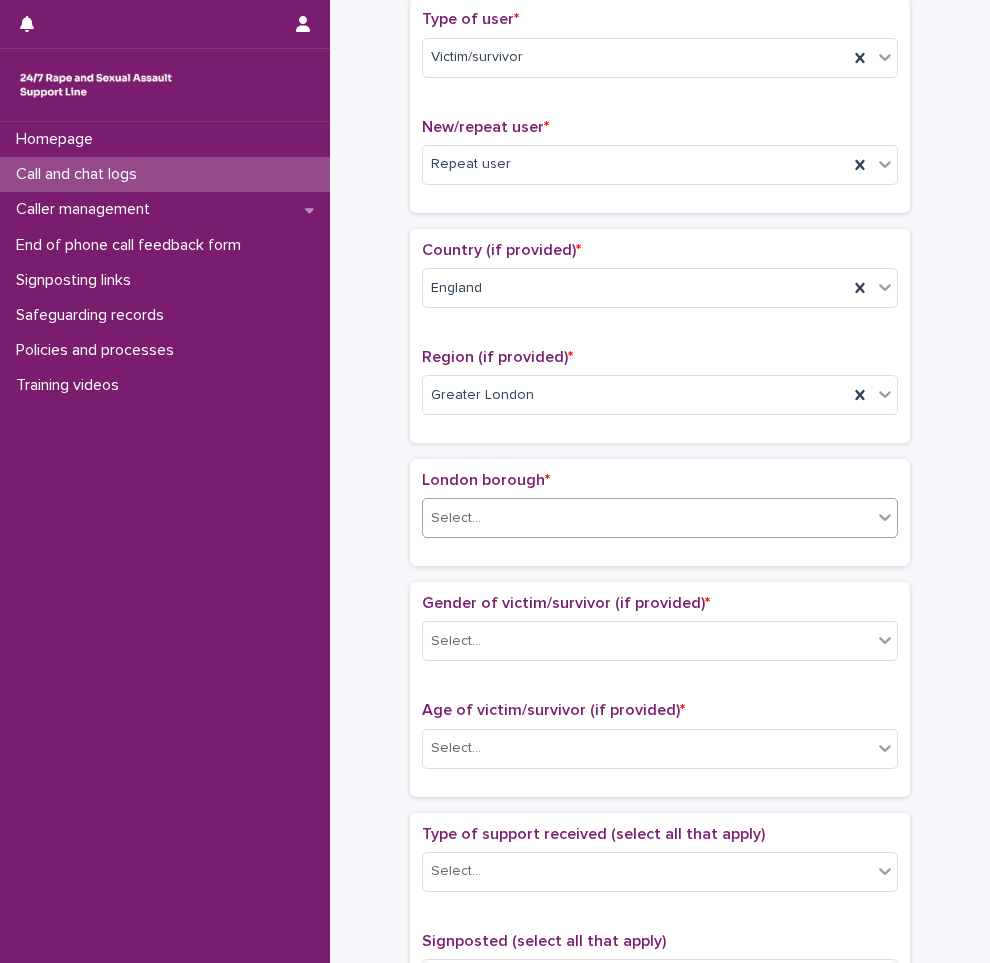click on "Select..." at bounding box center (660, 518) 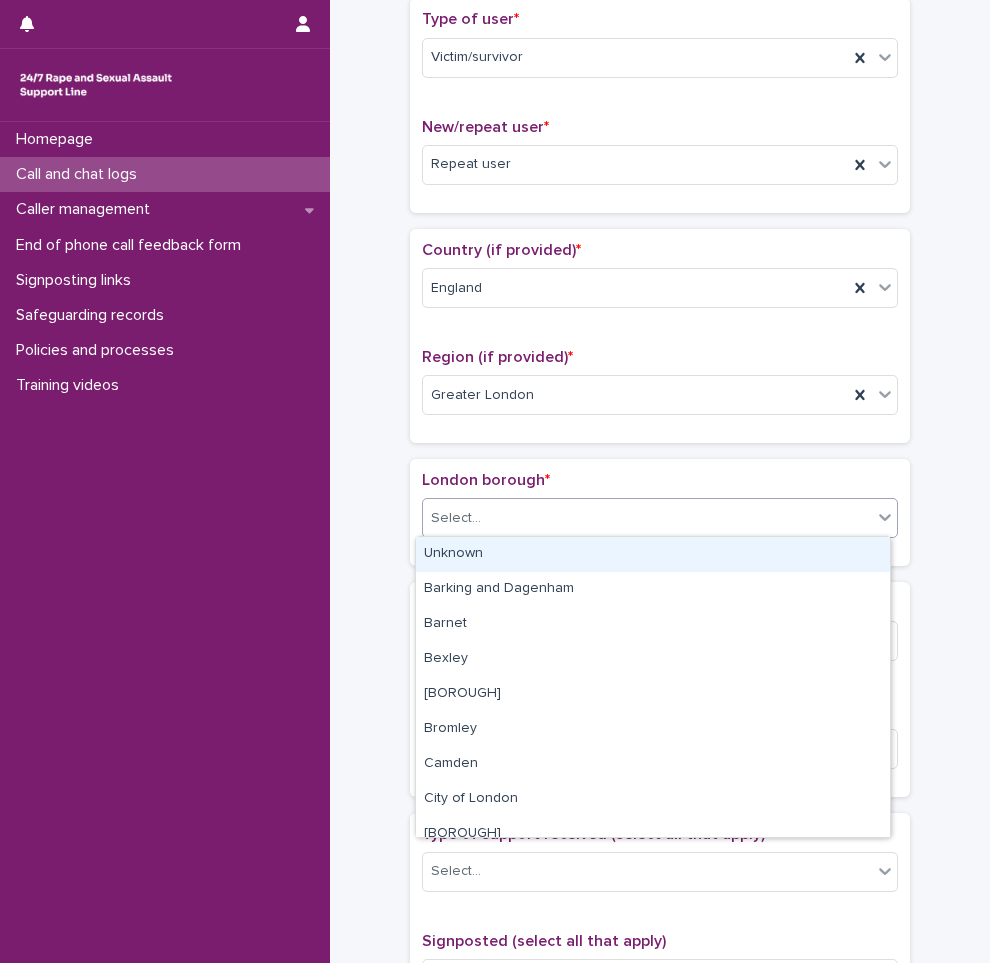 click on "Select..." at bounding box center (660, 518) 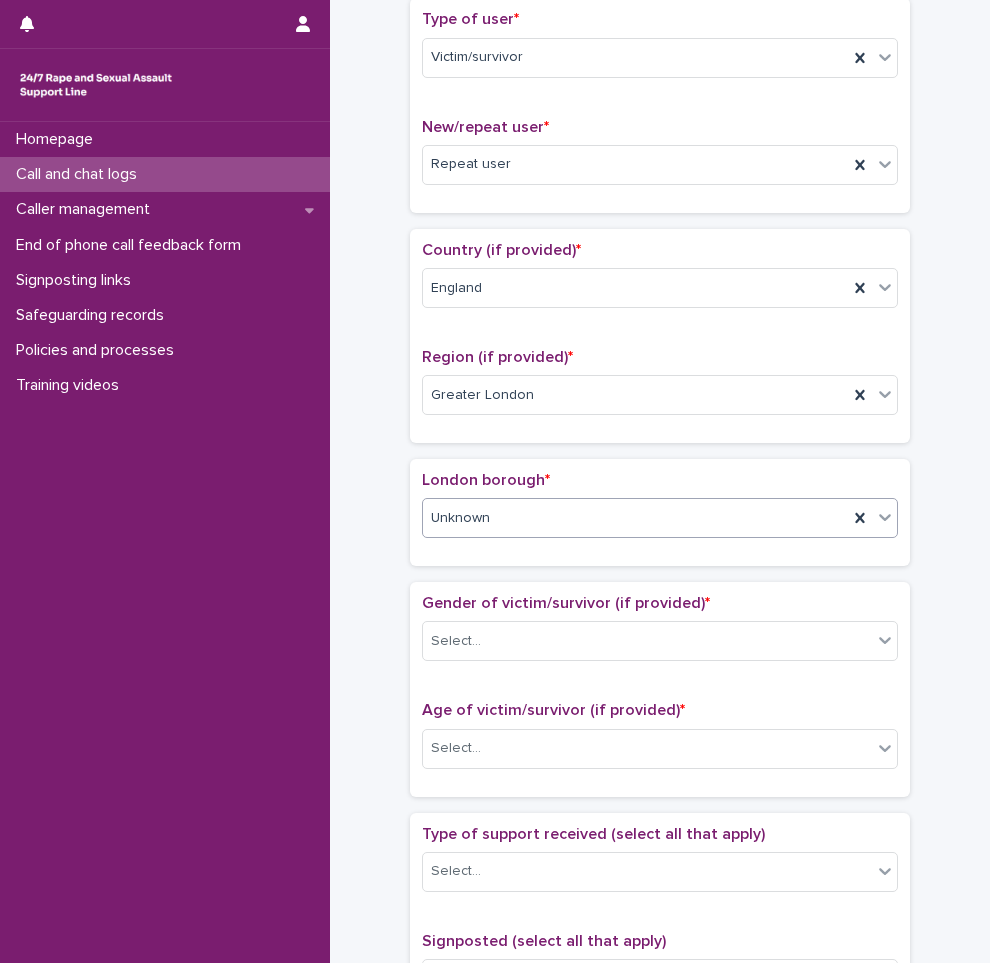 click on "**********" at bounding box center [660, 636] 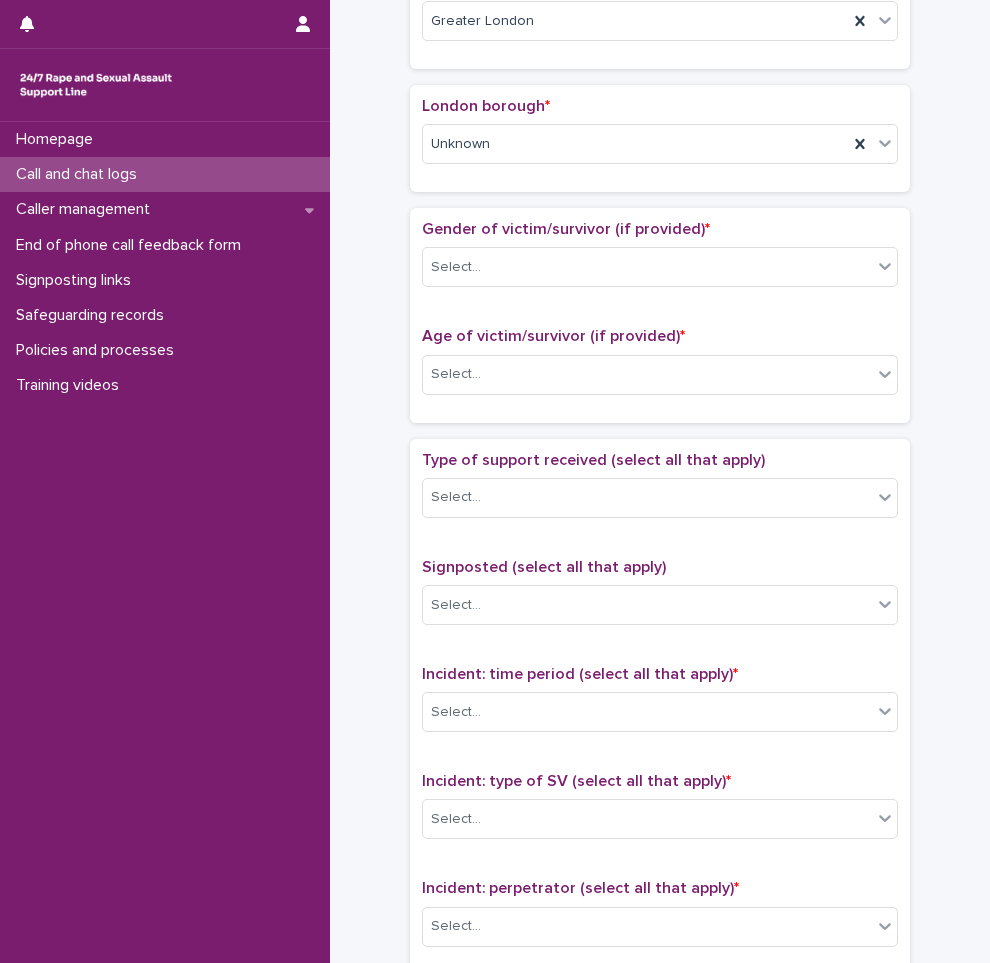 scroll, scrollTop: 861, scrollLeft: 0, axis: vertical 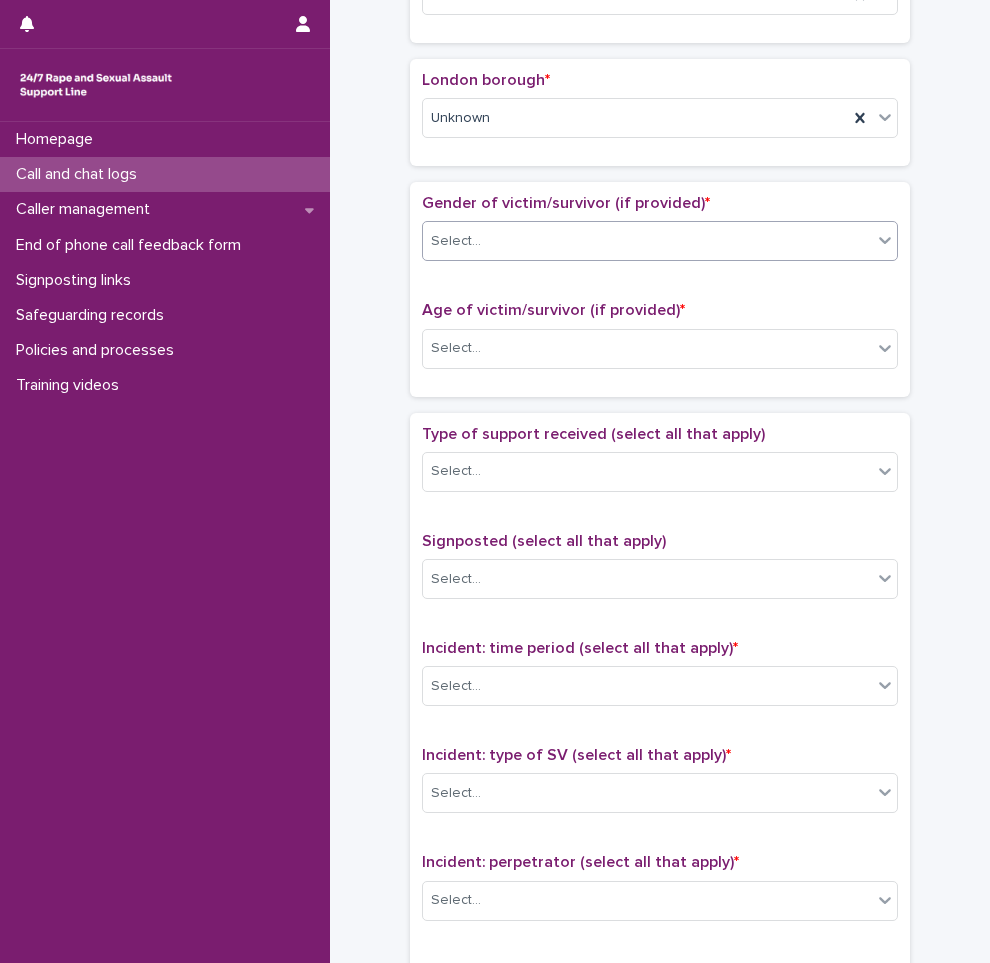 click on "Select..." at bounding box center (647, 241) 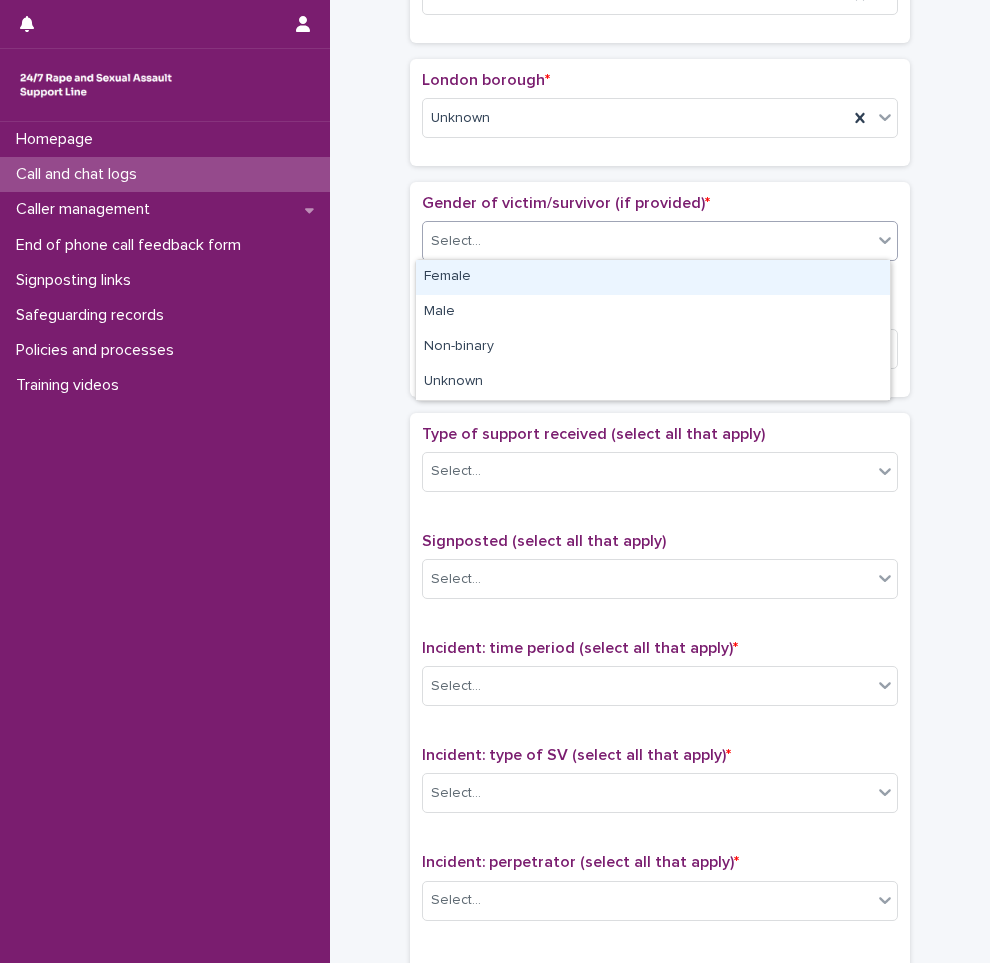 click on "Female" at bounding box center [653, 277] 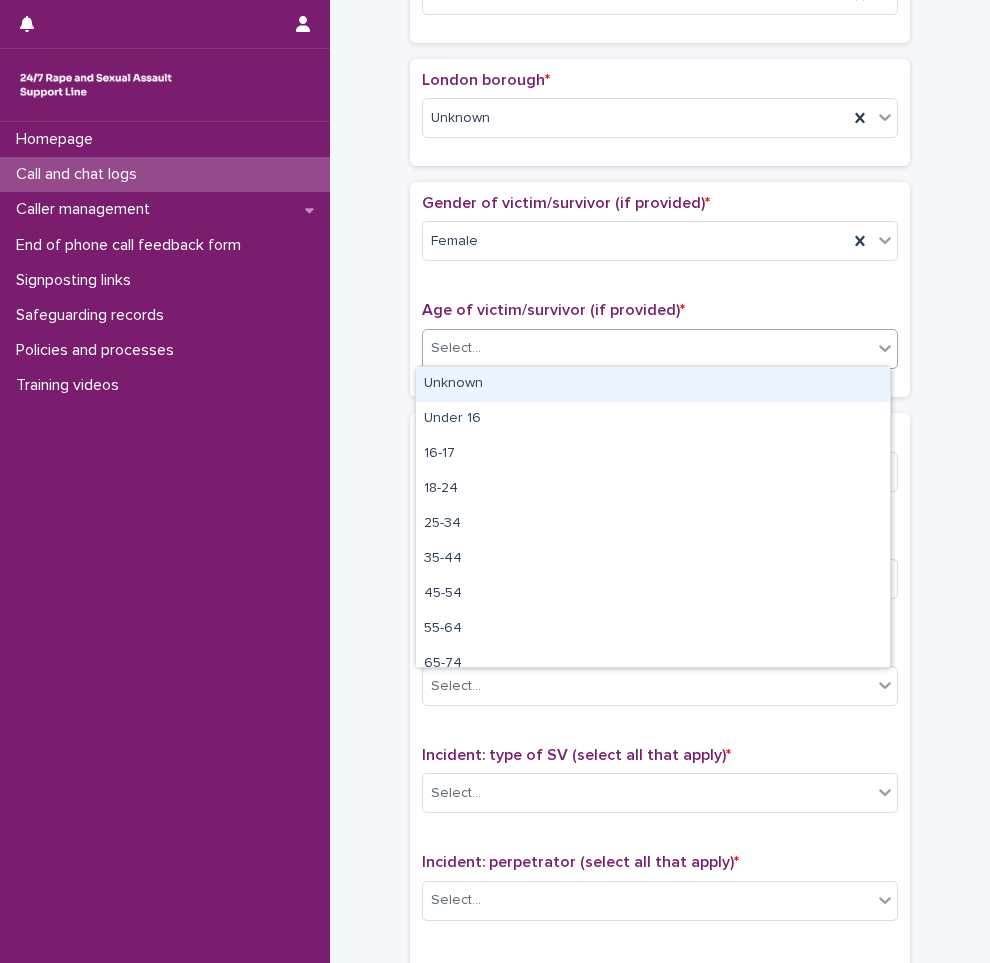 click on "Select..." at bounding box center (647, 348) 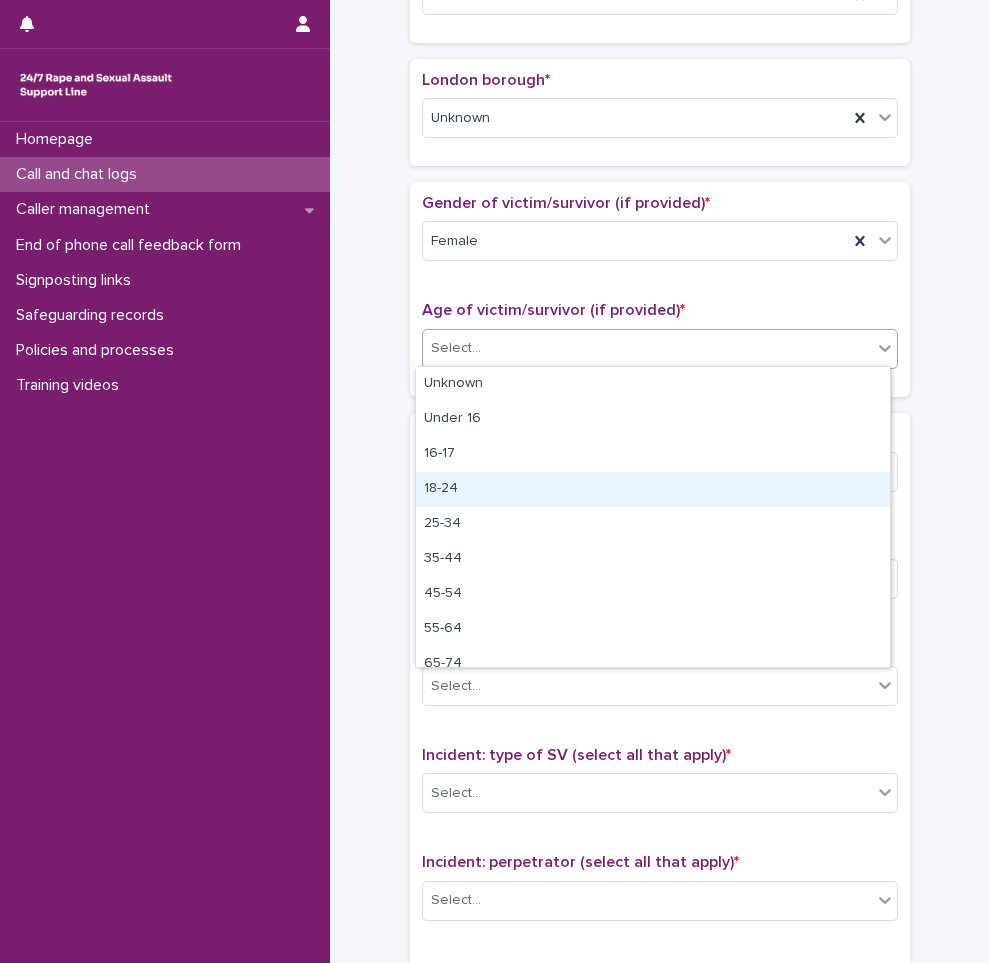 click on "18-24" at bounding box center [653, 489] 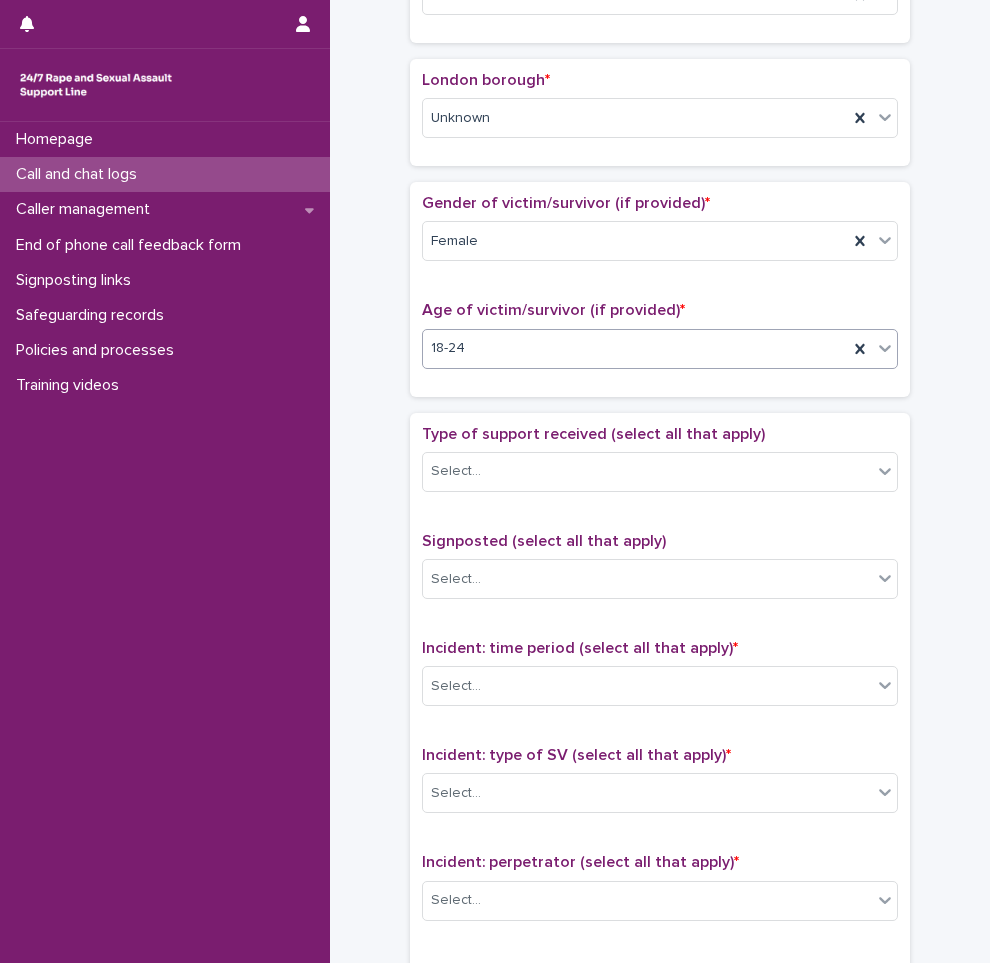 click on "**********" at bounding box center (660, 236) 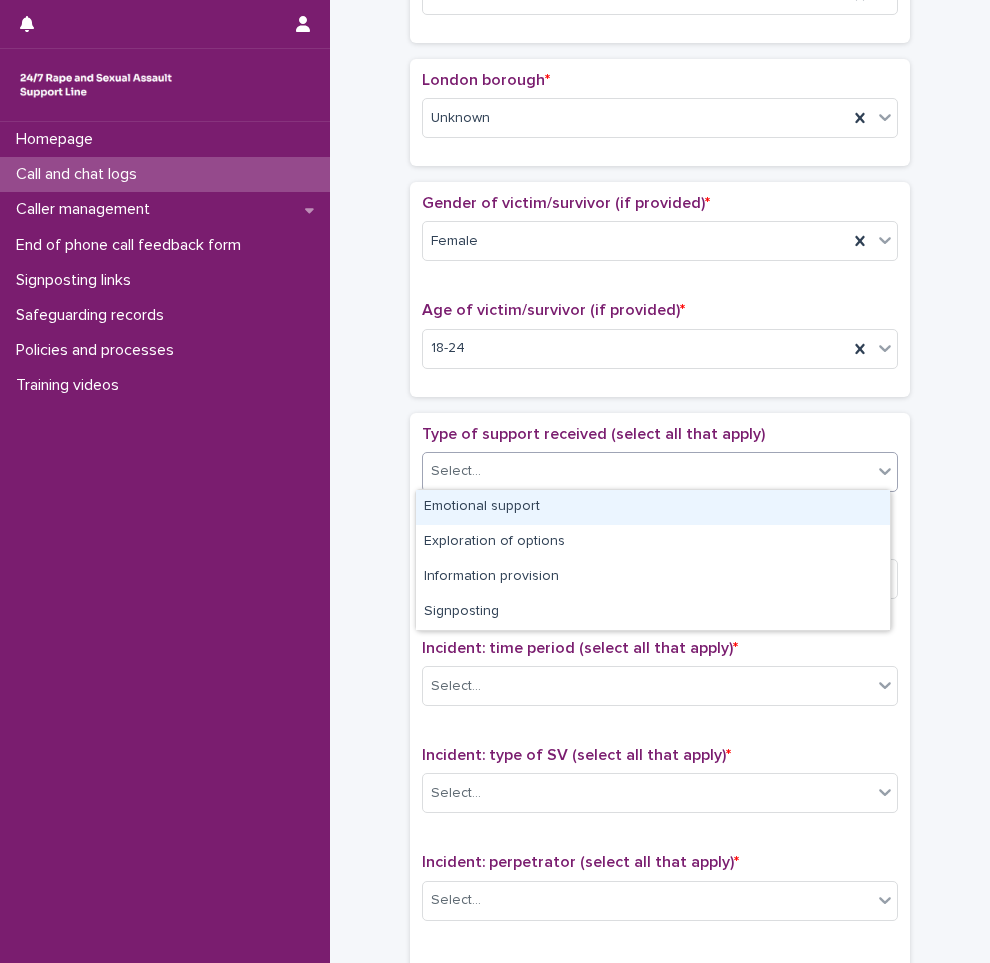 click on "Select..." at bounding box center (647, 471) 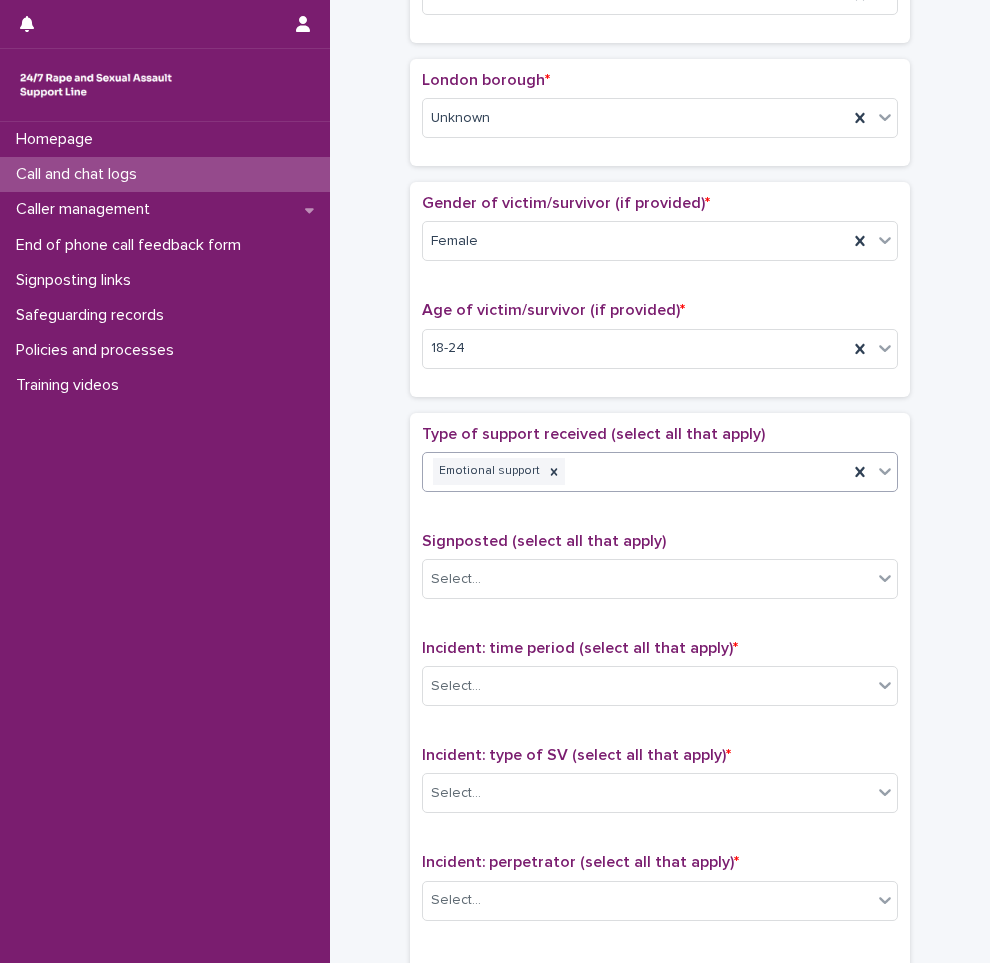 click on "Emotional support" at bounding box center [635, 471] 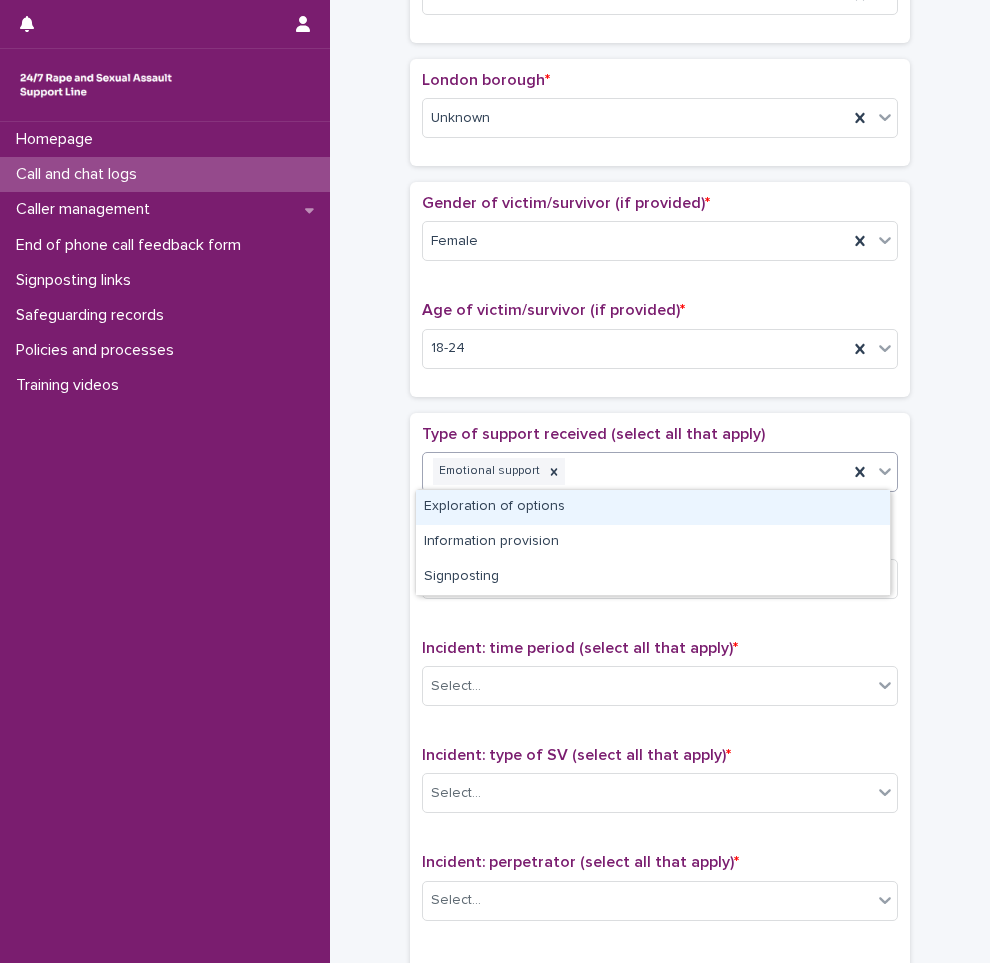 drag, startPoint x: 580, startPoint y: 526, endPoint x: 588, endPoint y: 505, distance: 22.472204 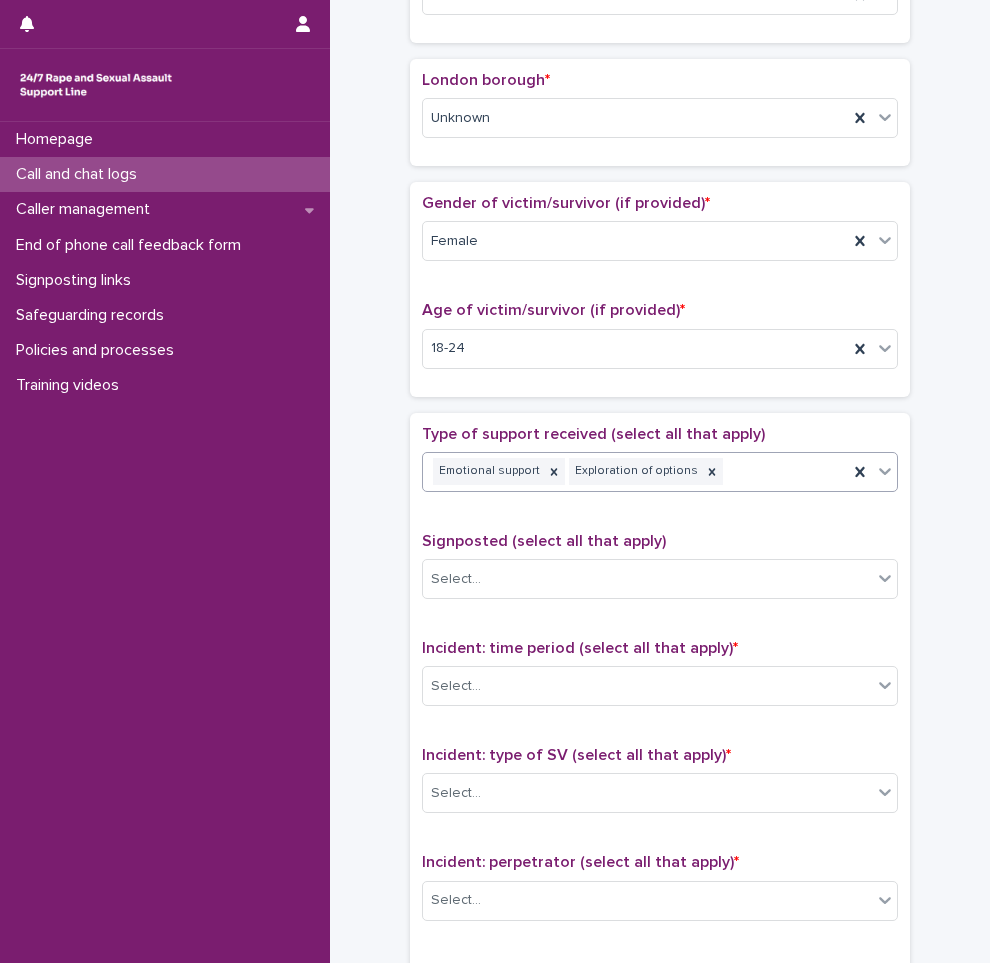 click on "**********" at bounding box center (660, 236) 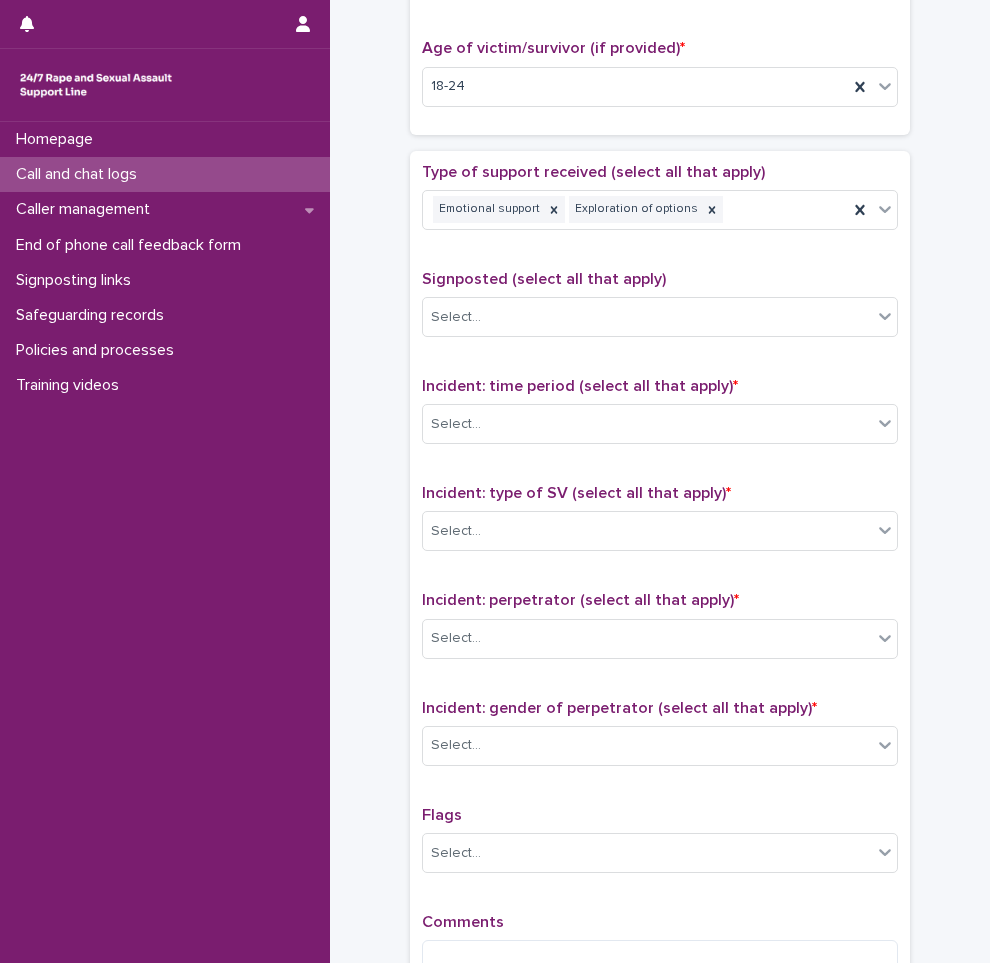 scroll, scrollTop: 1161, scrollLeft: 0, axis: vertical 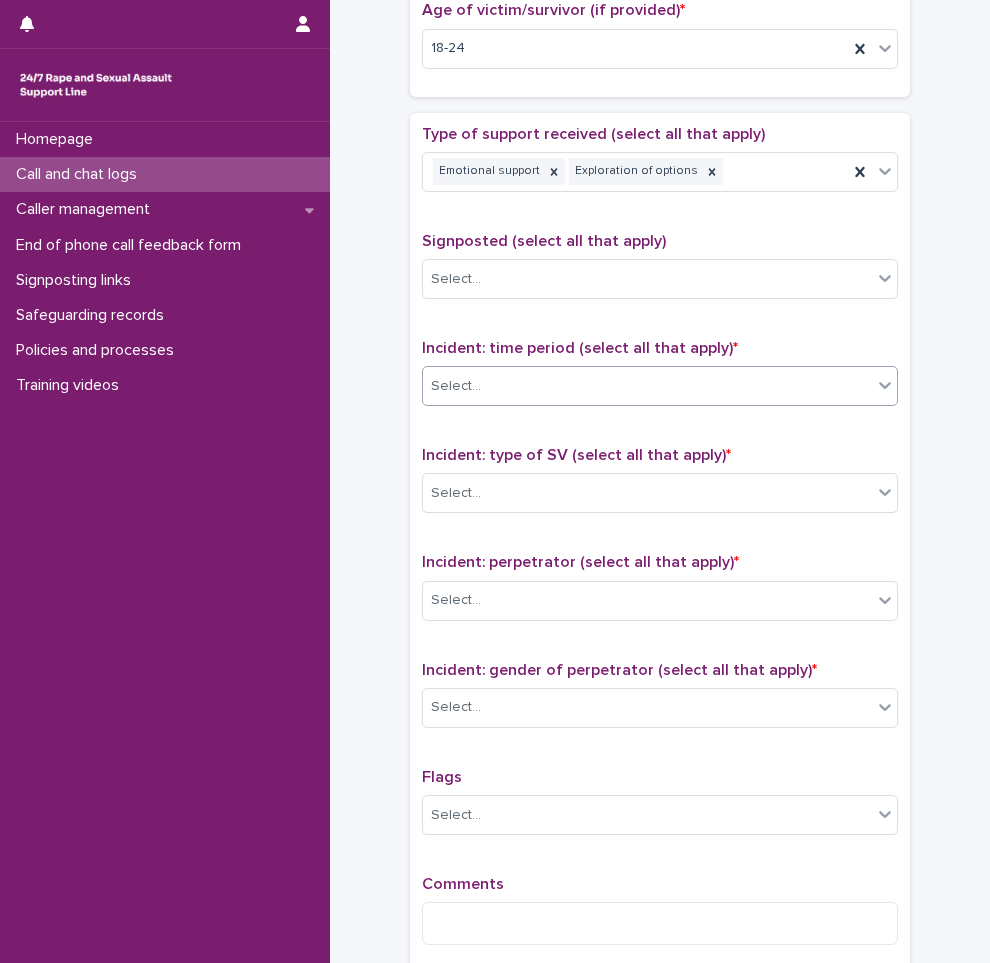 click on "Select..." at bounding box center [647, 386] 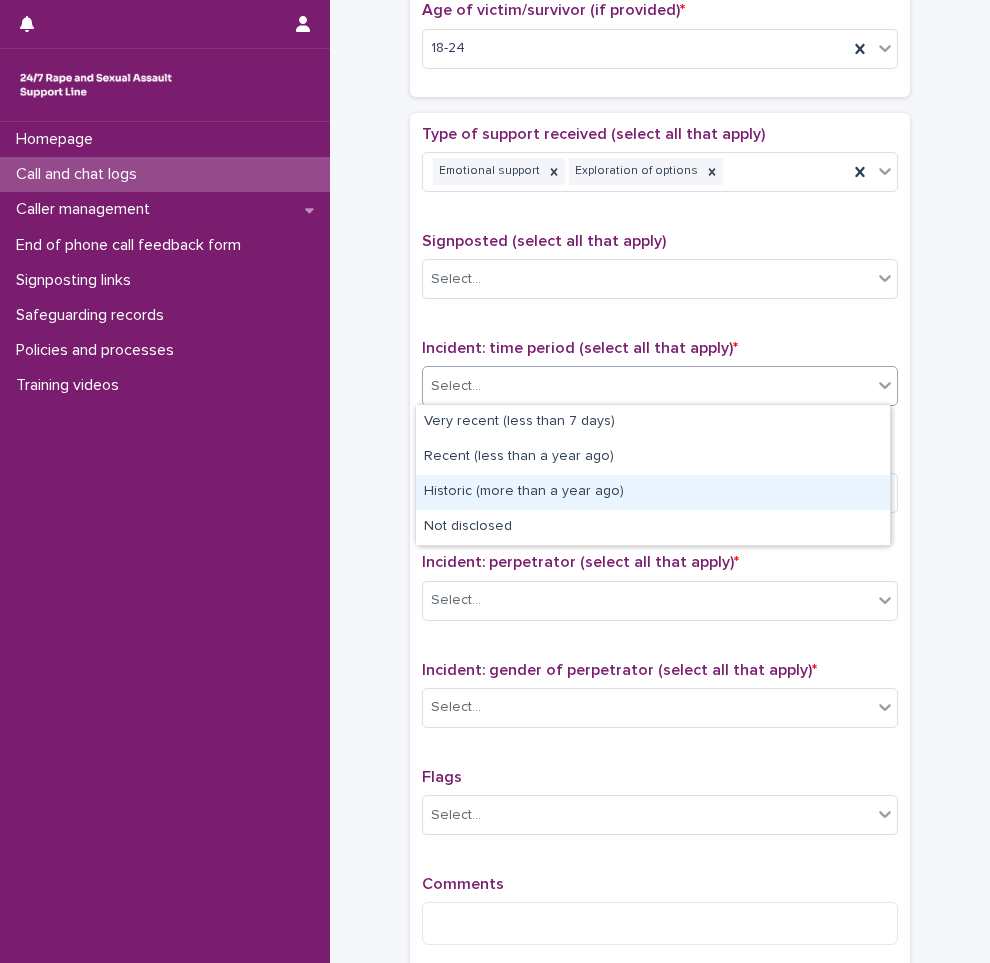 click on "Historic (more than a year ago)" at bounding box center (653, 492) 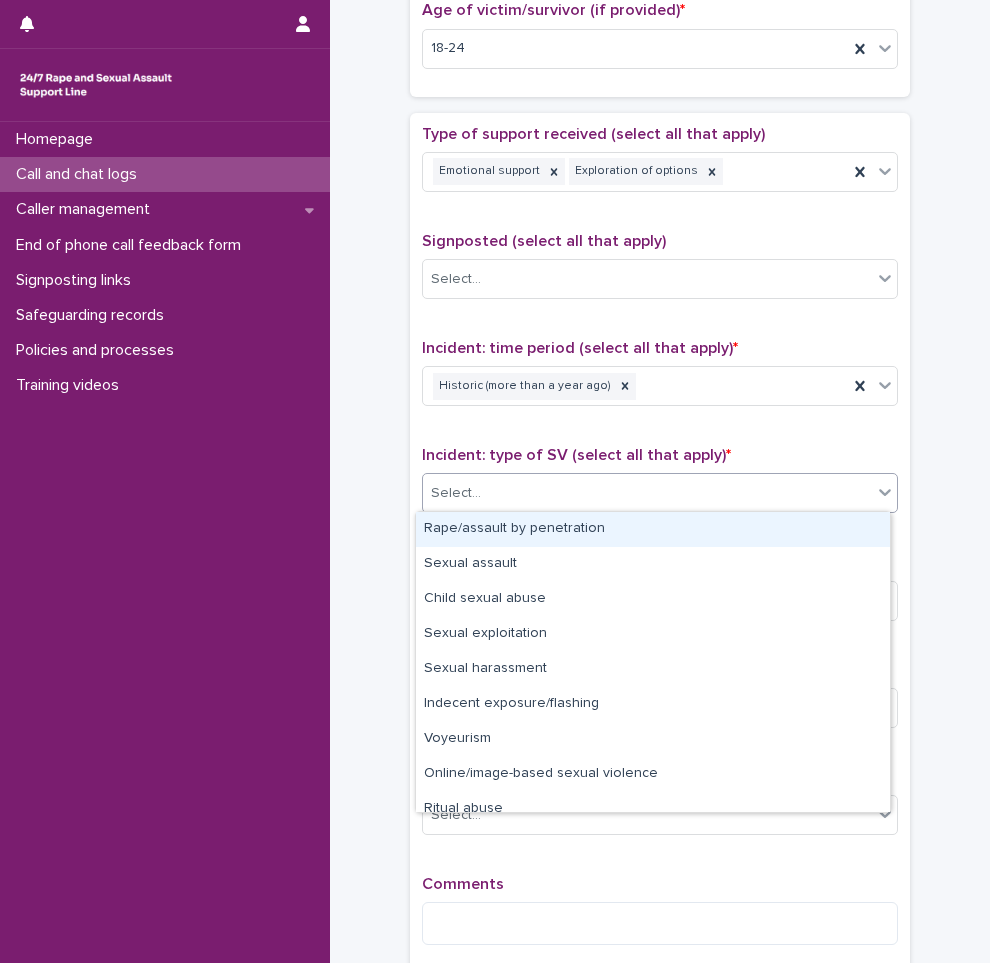 click on "Select..." at bounding box center [647, 493] 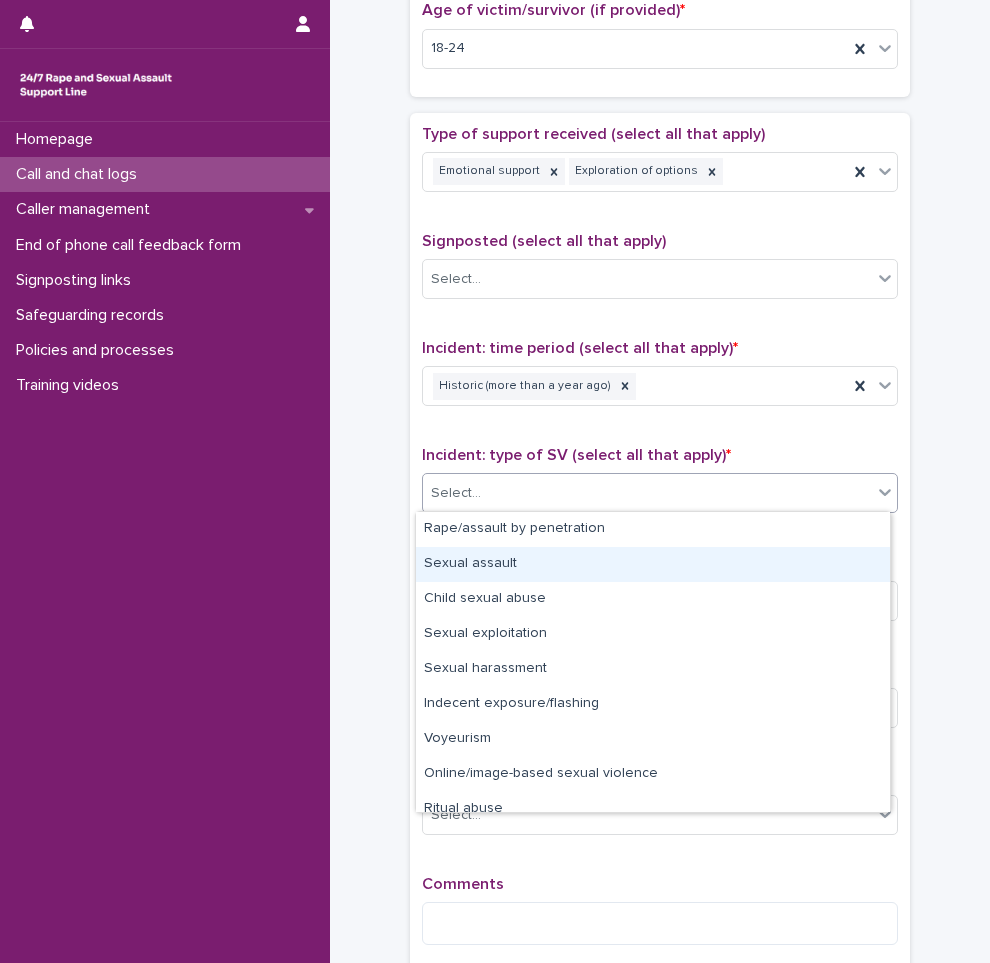 click on "Sexual assault" at bounding box center (653, 564) 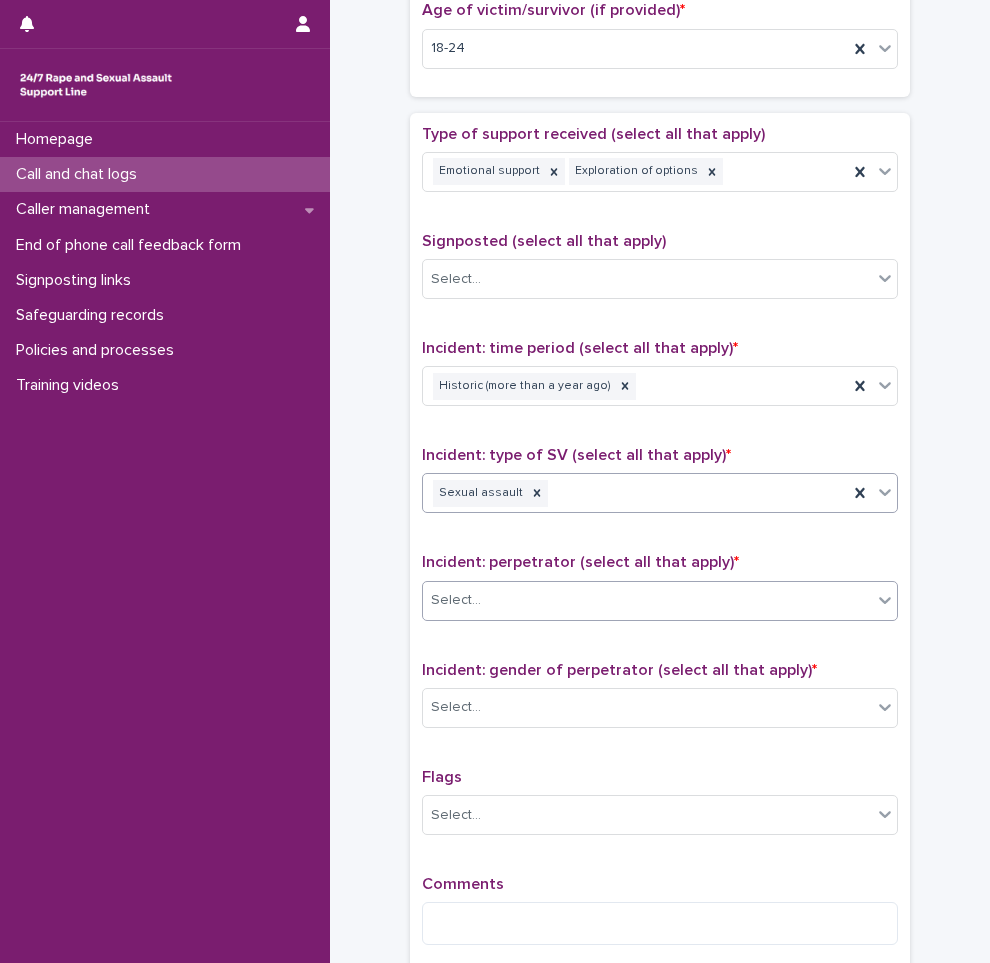 click on "Select..." at bounding box center (647, 600) 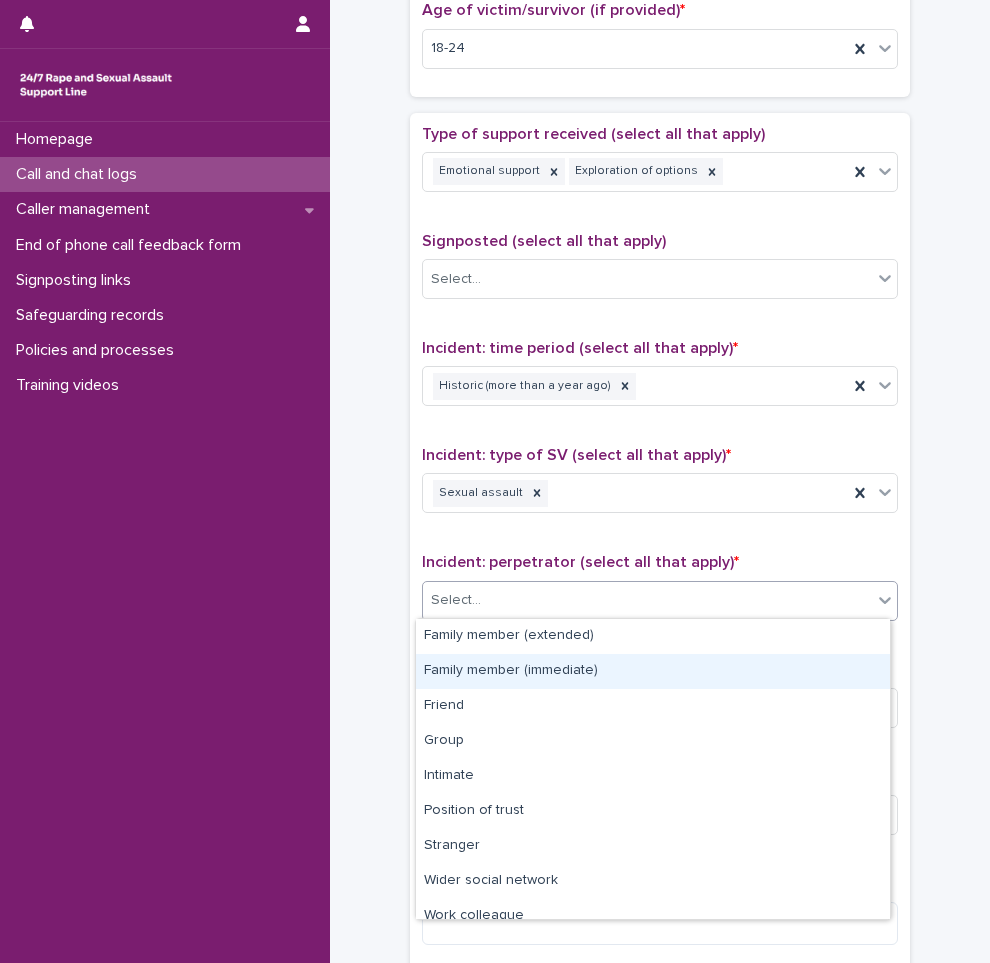 click on "Family member (immediate)" at bounding box center (653, 671) 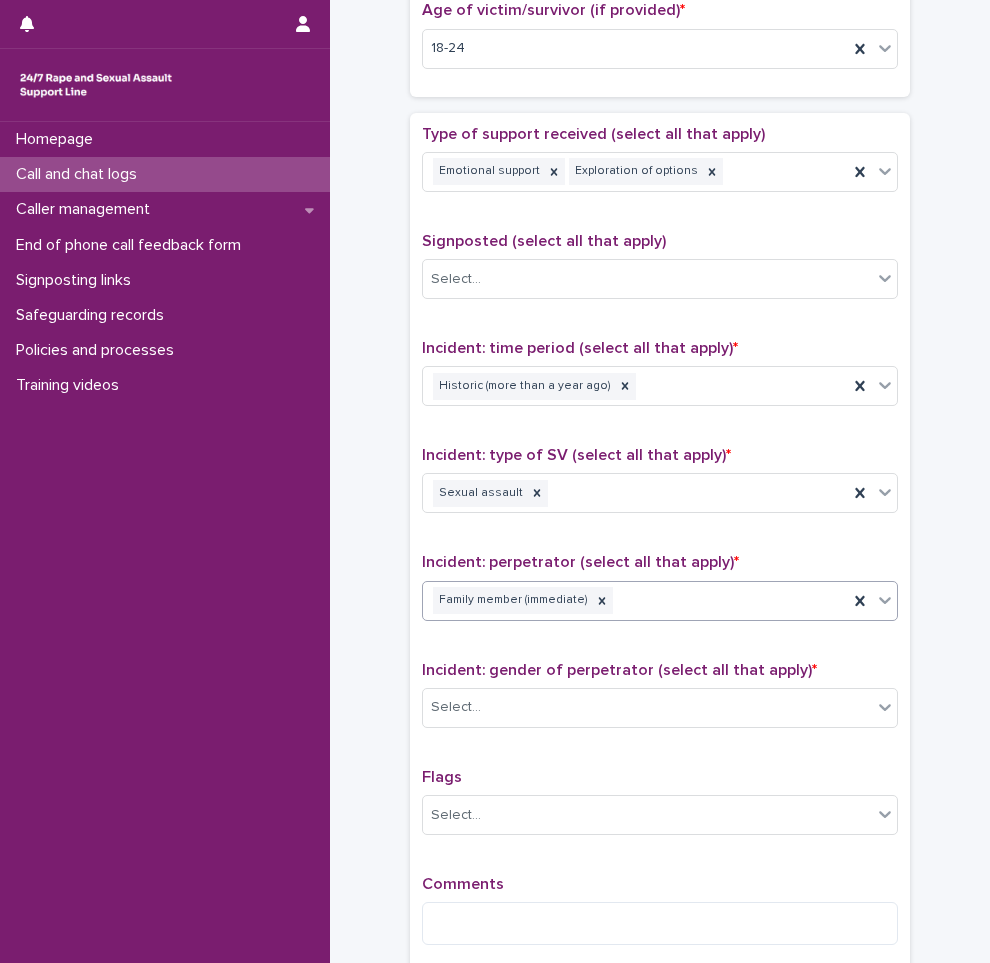 click on "**********" at bounding box center (660, -64) 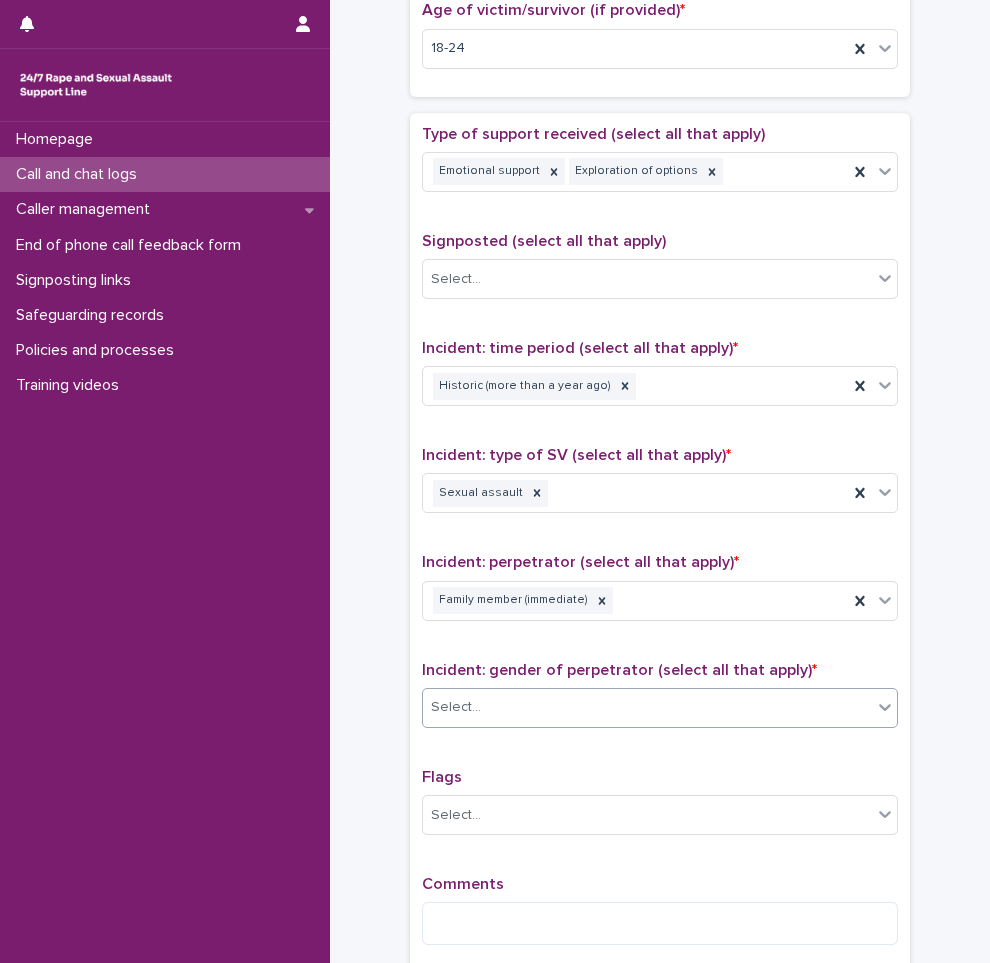 click on "Select..." at bounding box center (647, 707) 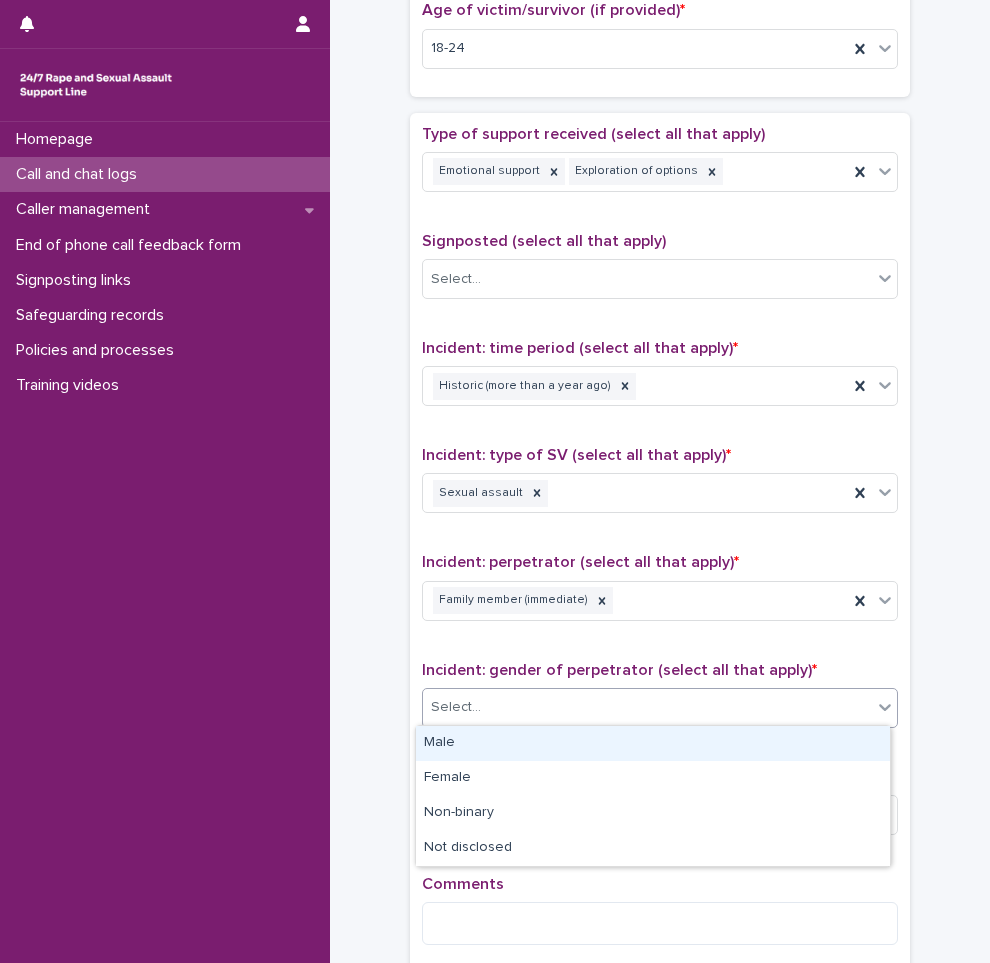 click on "Male" at bounding box center (653, 743) 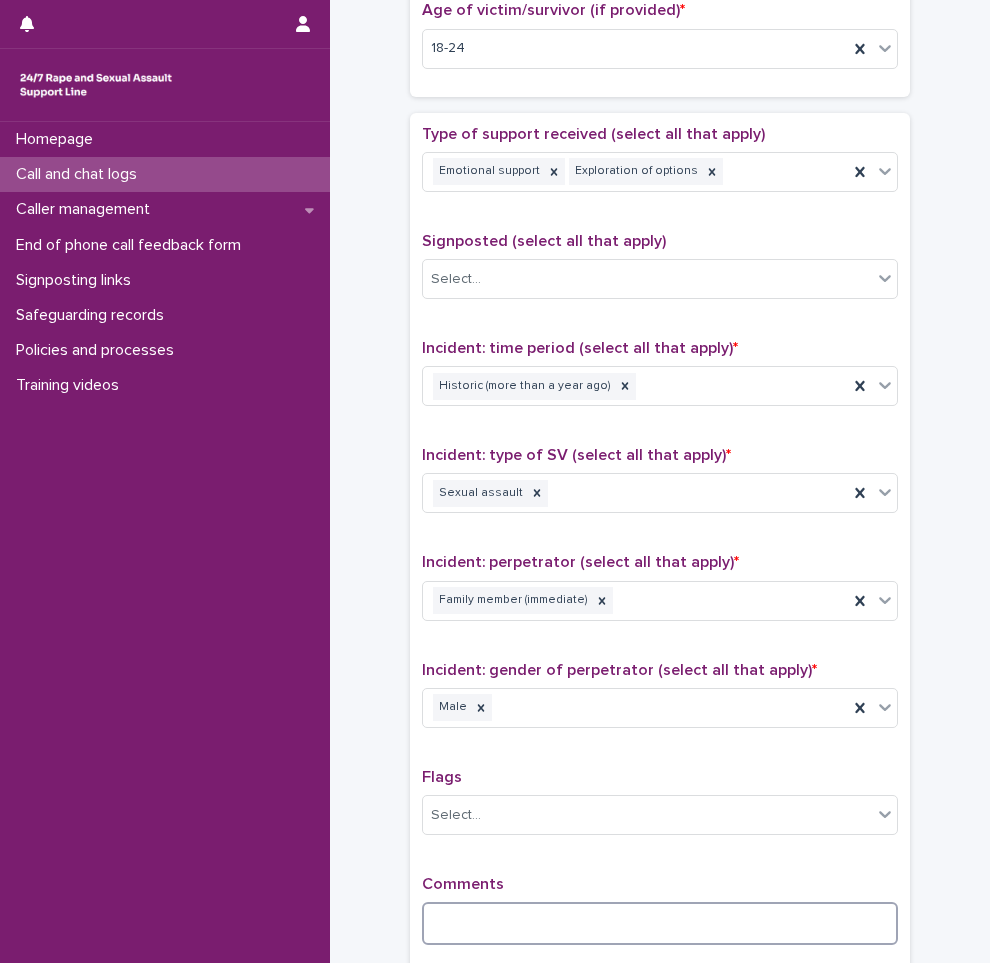 click at bounding box center [660, 923] 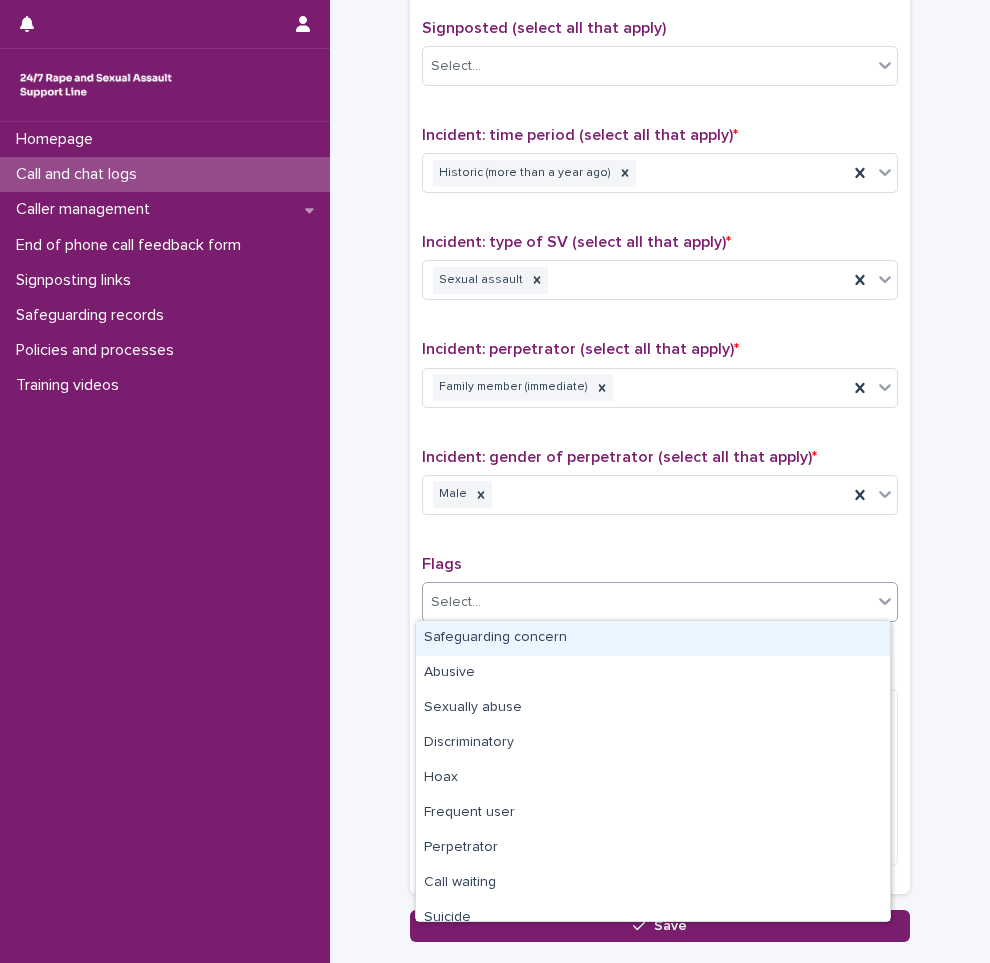 drag, startPoint x: 623, startPoint y: 706, endPoint x: 726, endPoint y: 589, distance: 155.87816 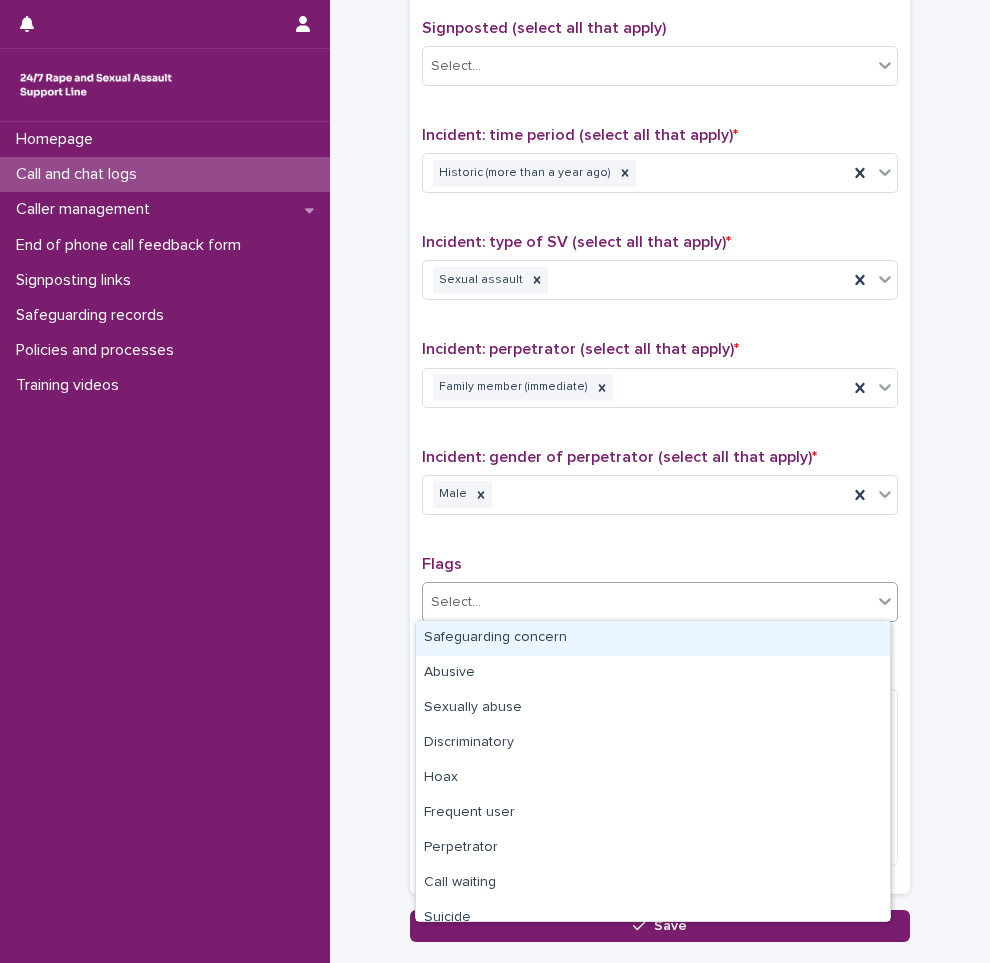 click on "Type of support received (select all that apply) Emotional support Exploration of options Signposted (select all that apply) Select... Incident: time period (select all that apply) * Historic (more than a year ago) Incident: type of SV (select all that apply) * Sexual assault Incident: perpetrator (select all that apply) * Family member (immediate) Incident: gender of perpetrator (select all that apply) * Male Flags      option Safeguarding concern focused, 1 of 12. 12 results available. Use Up and Down to choose options, press Enter to select the currently focused option, press Escape to exit the menu, press Tab to select the option and exit the menu. Select... Comments" at bounding box center (660, 397) 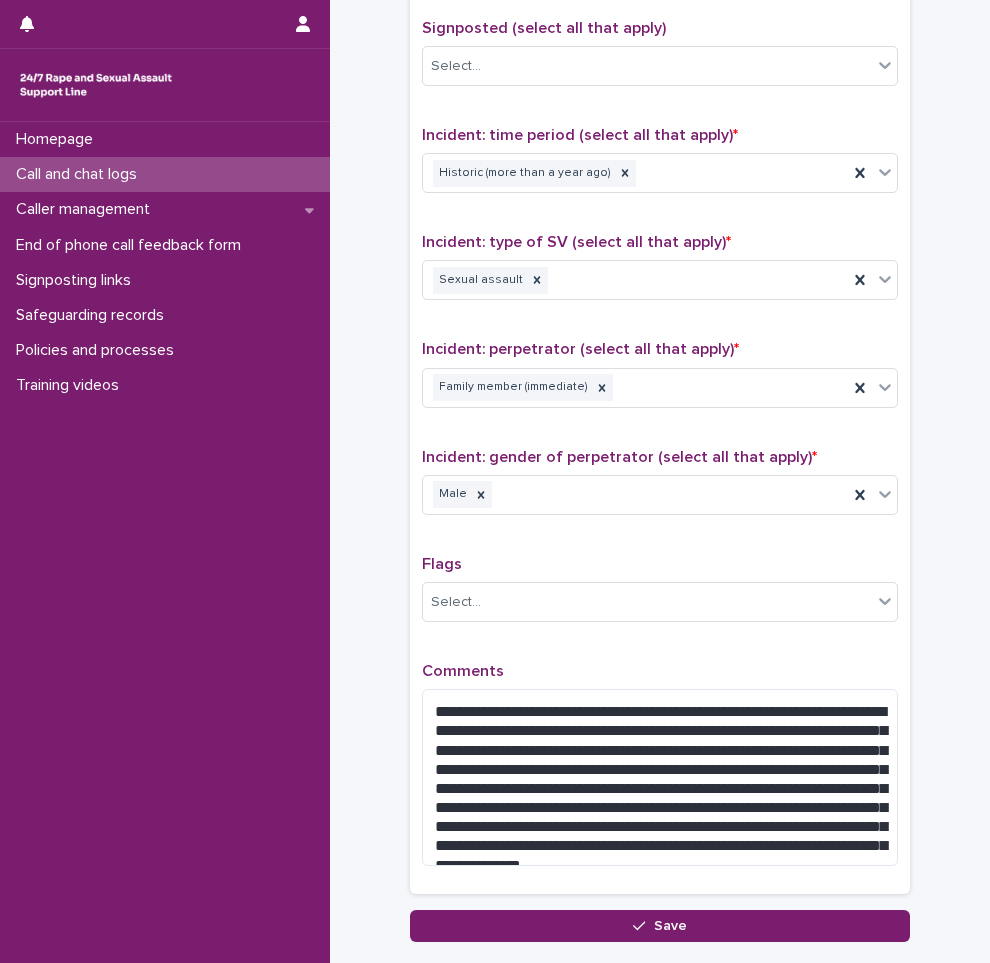 drag, startPoint x: 630, startPoint y: 708, endPoint x: 669, endPoint y: 641, distance: 77.52419 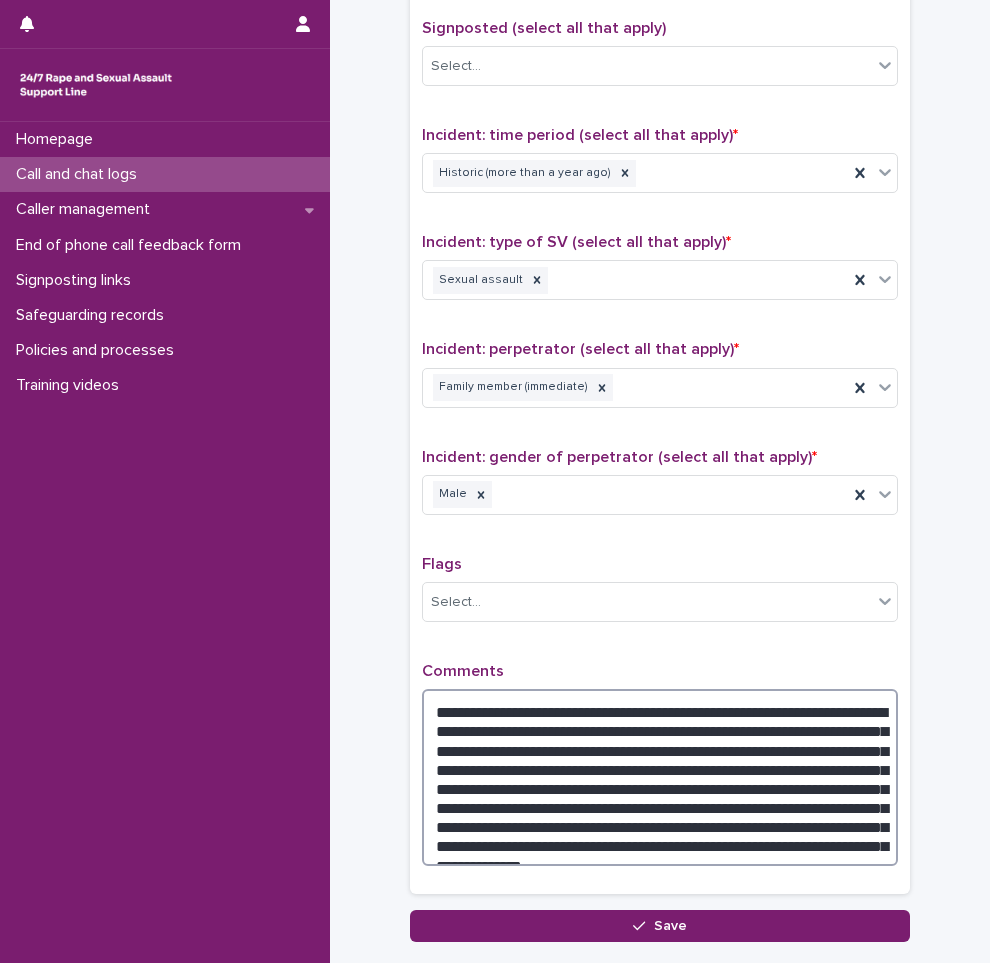 click on "**********" at bounding box center (660, 777) 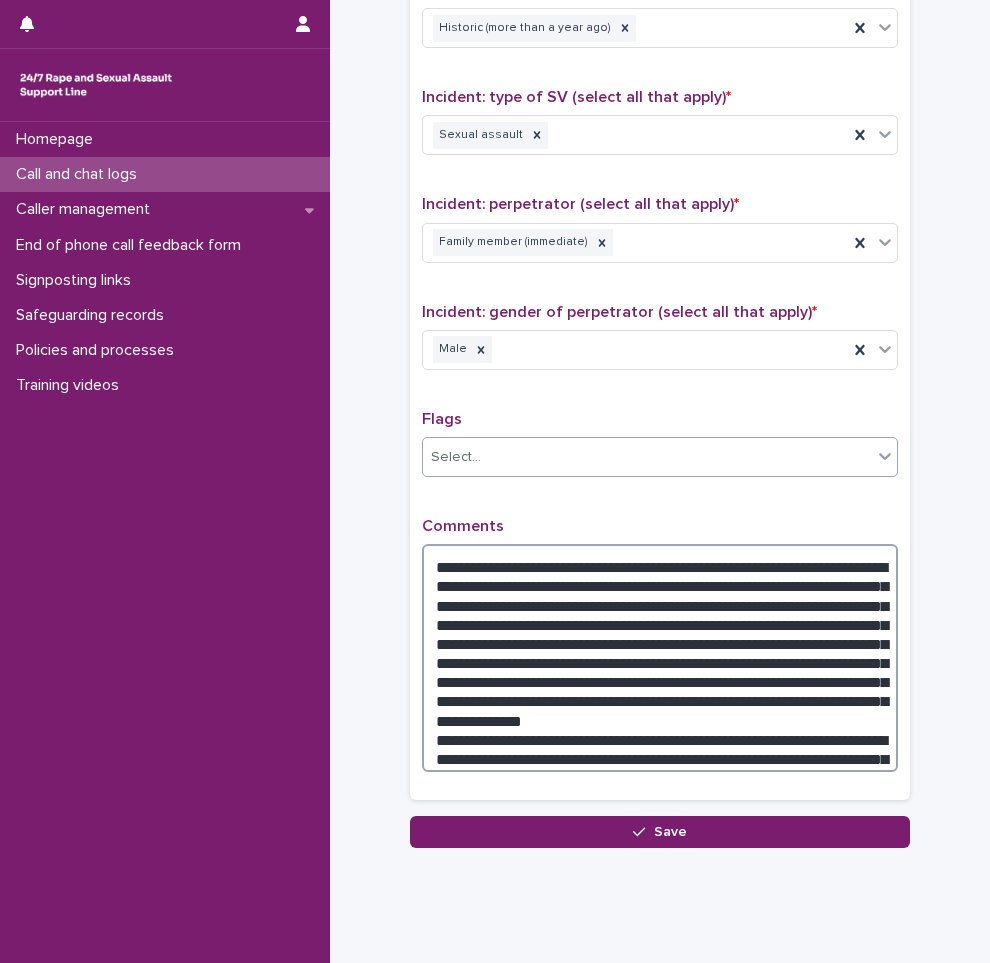 scroll, scrollTop: 1559, scrollLeft: 0, axis: vertical 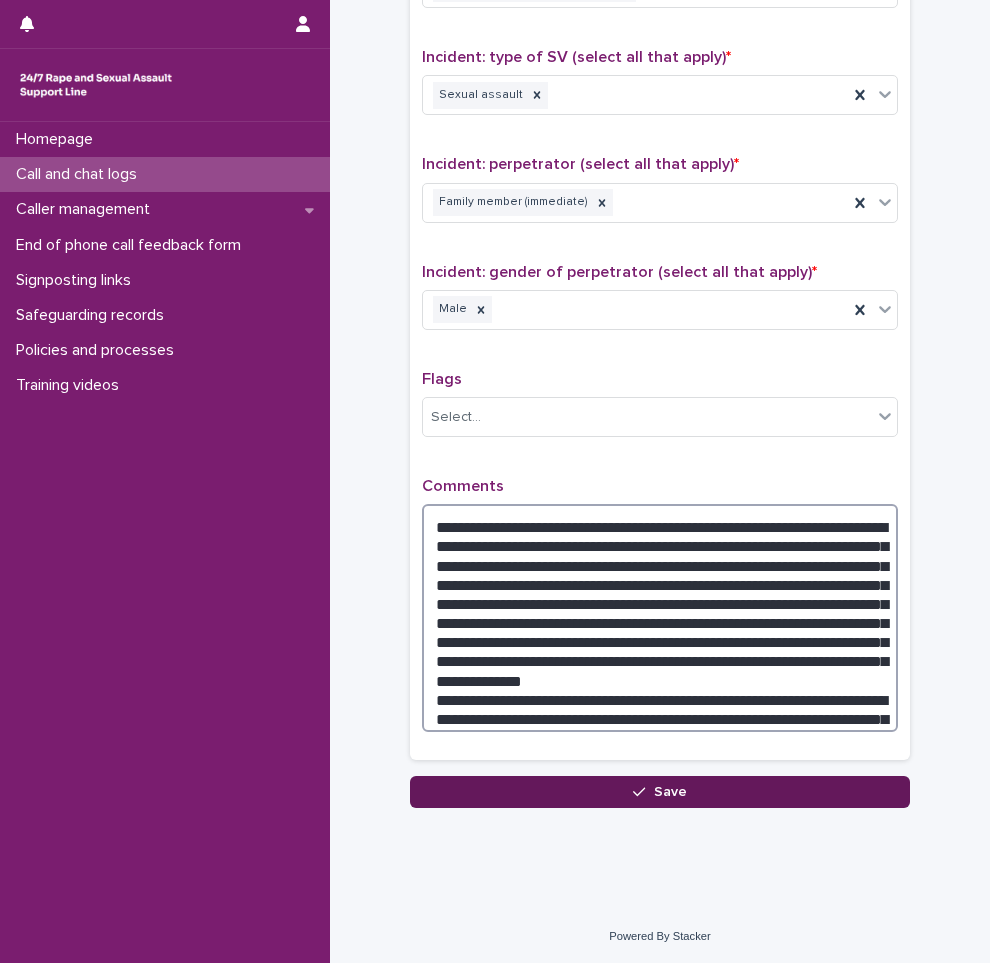 type on "**********" 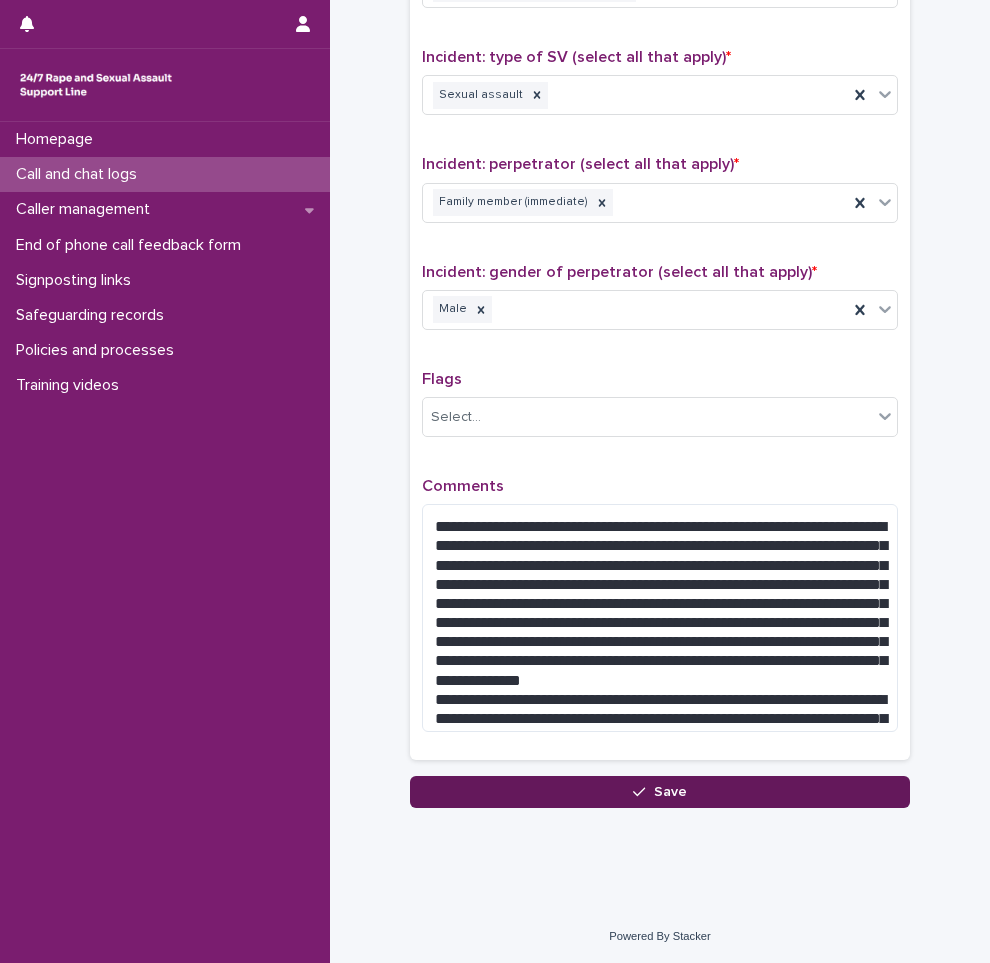 click on "Save" at bounding box center [660, 792] 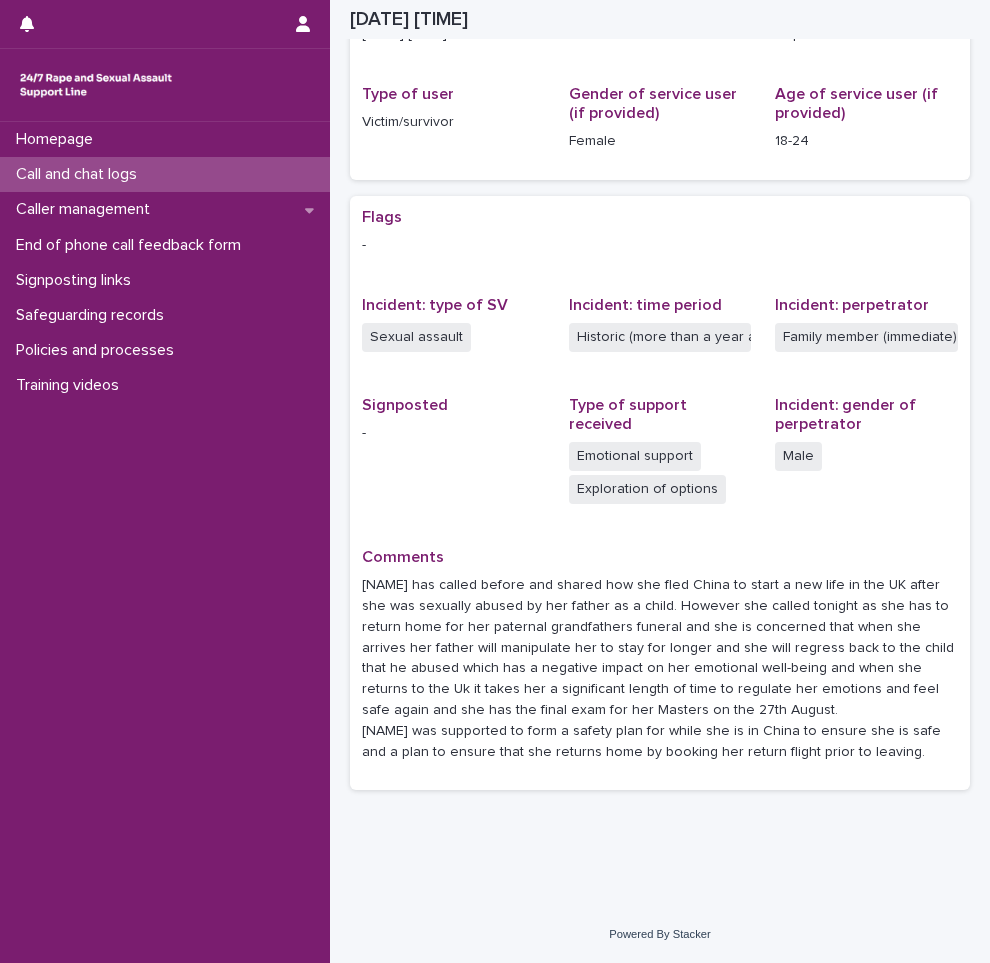 scroll, scrollTop: 258, scrollLeft: 0, axis: vertical 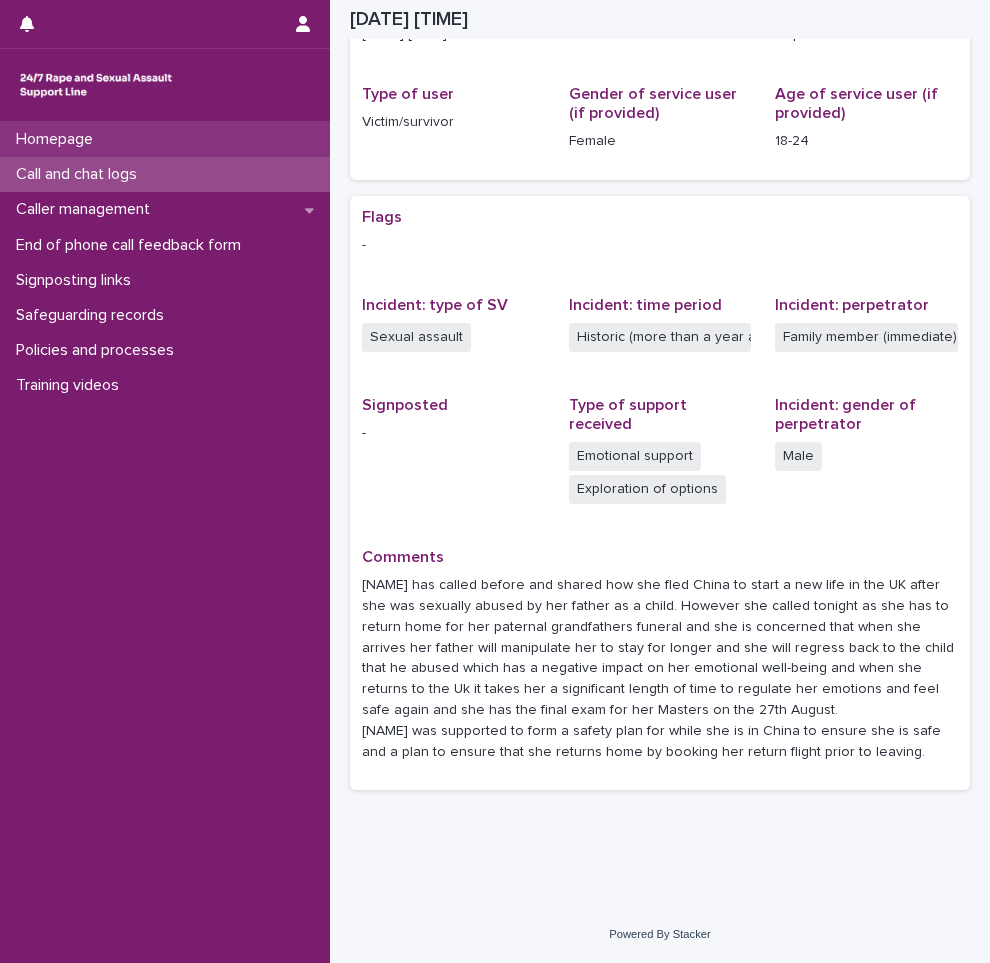 click on "Homepage" at bounding box center [165, 139] 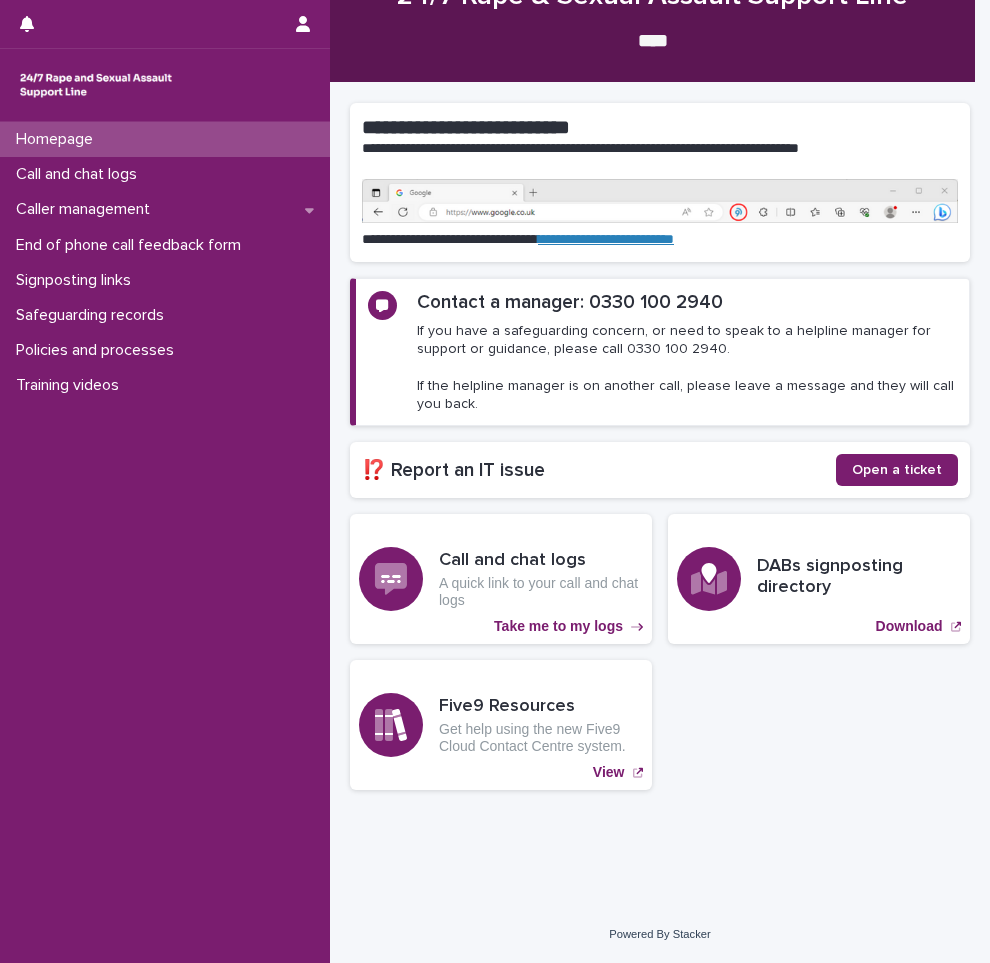 scroll, scrollTop: 0, scrollLeft: 0, axis: both 